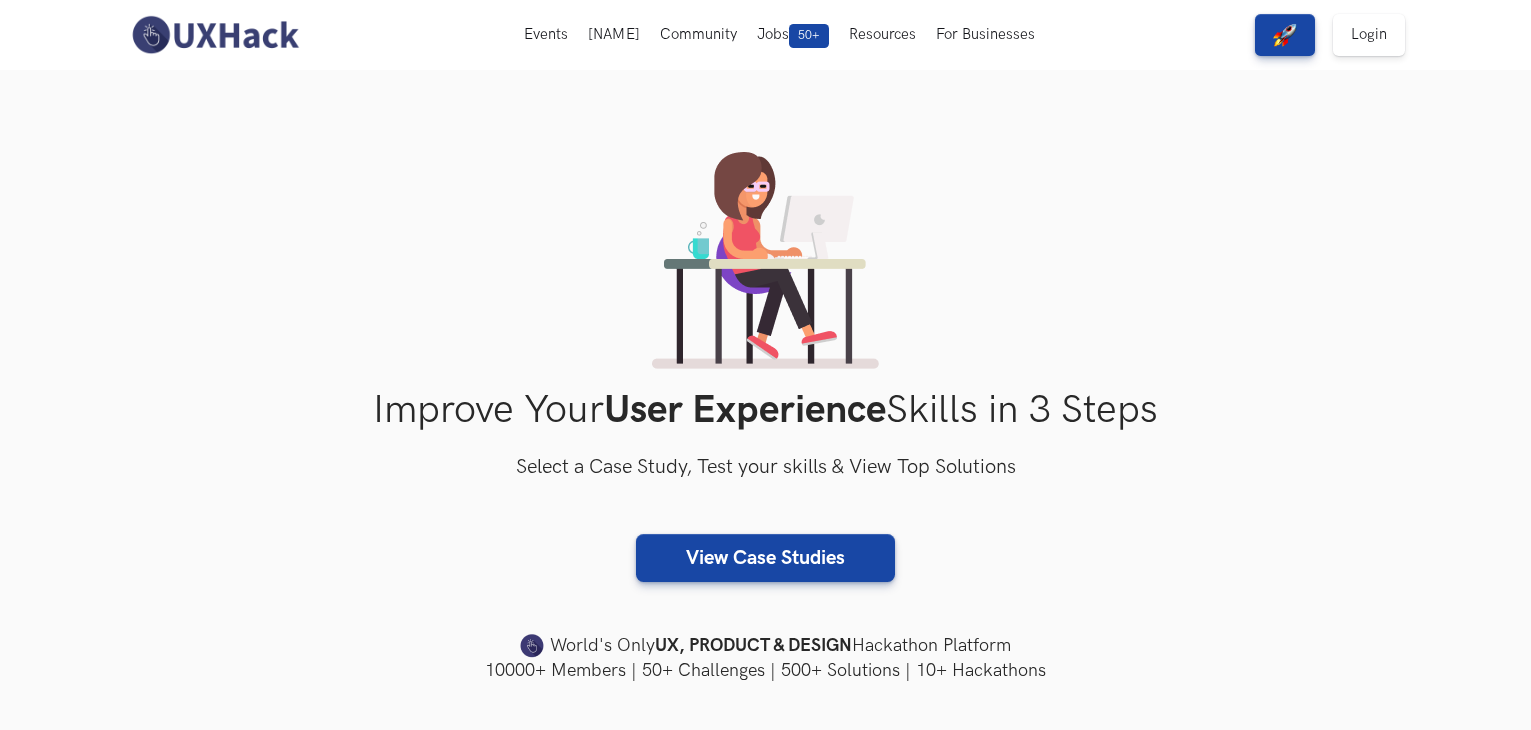 scroll, scrollTop: 0, scrollLeft: 0, axis: both 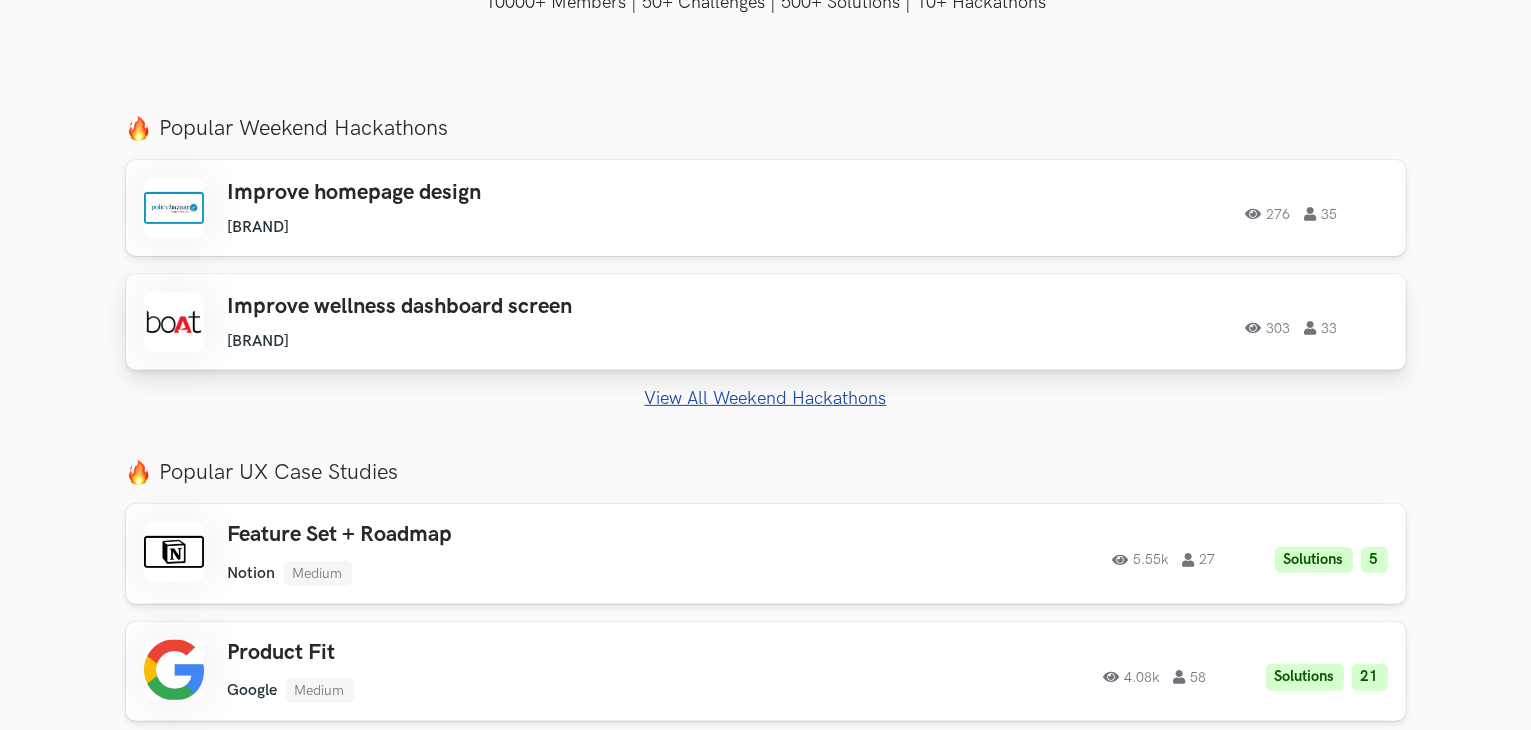 click on "boAt Lifestyle" at bounding box center (512, 341) 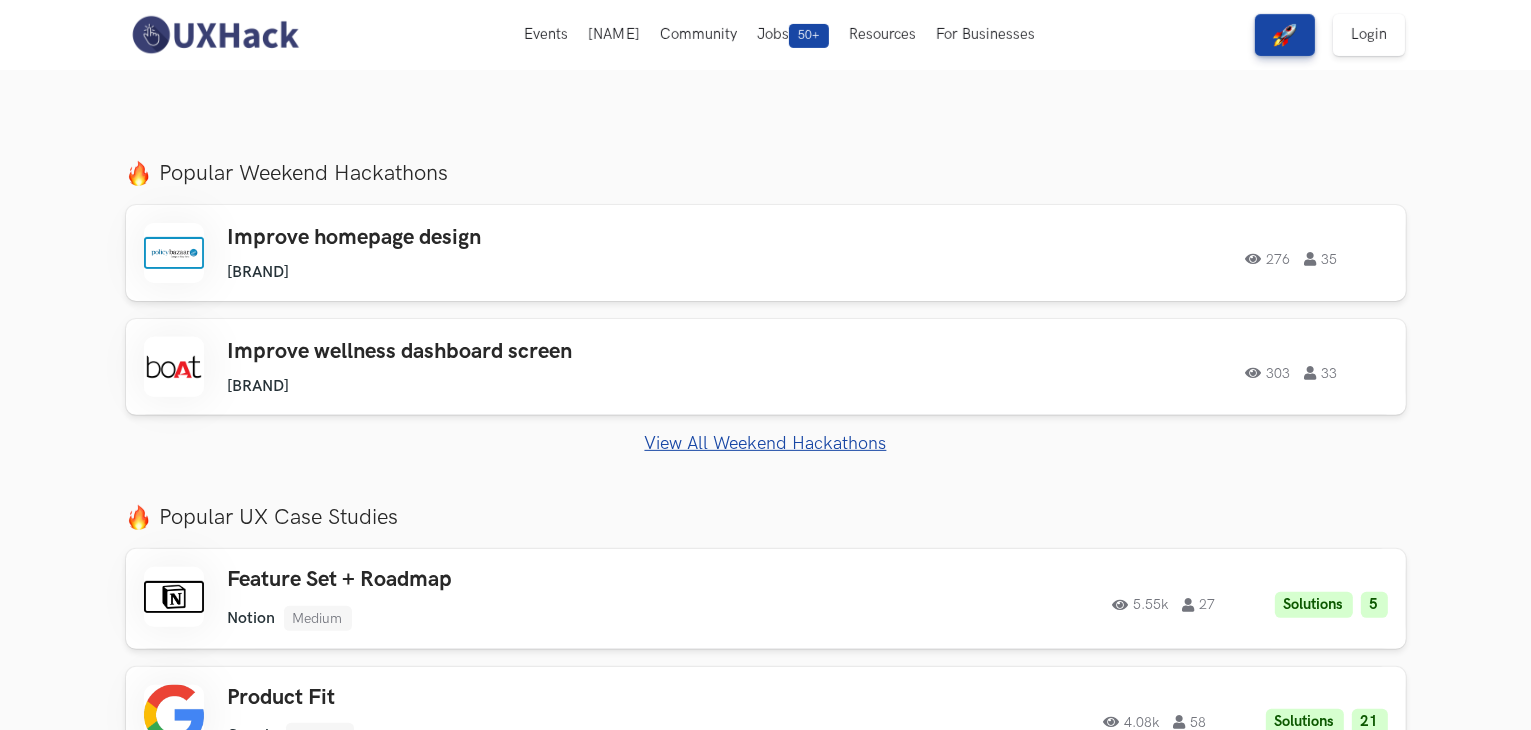 scroll, scrollTop: 622, scrollLeft: 0, axis: vertical 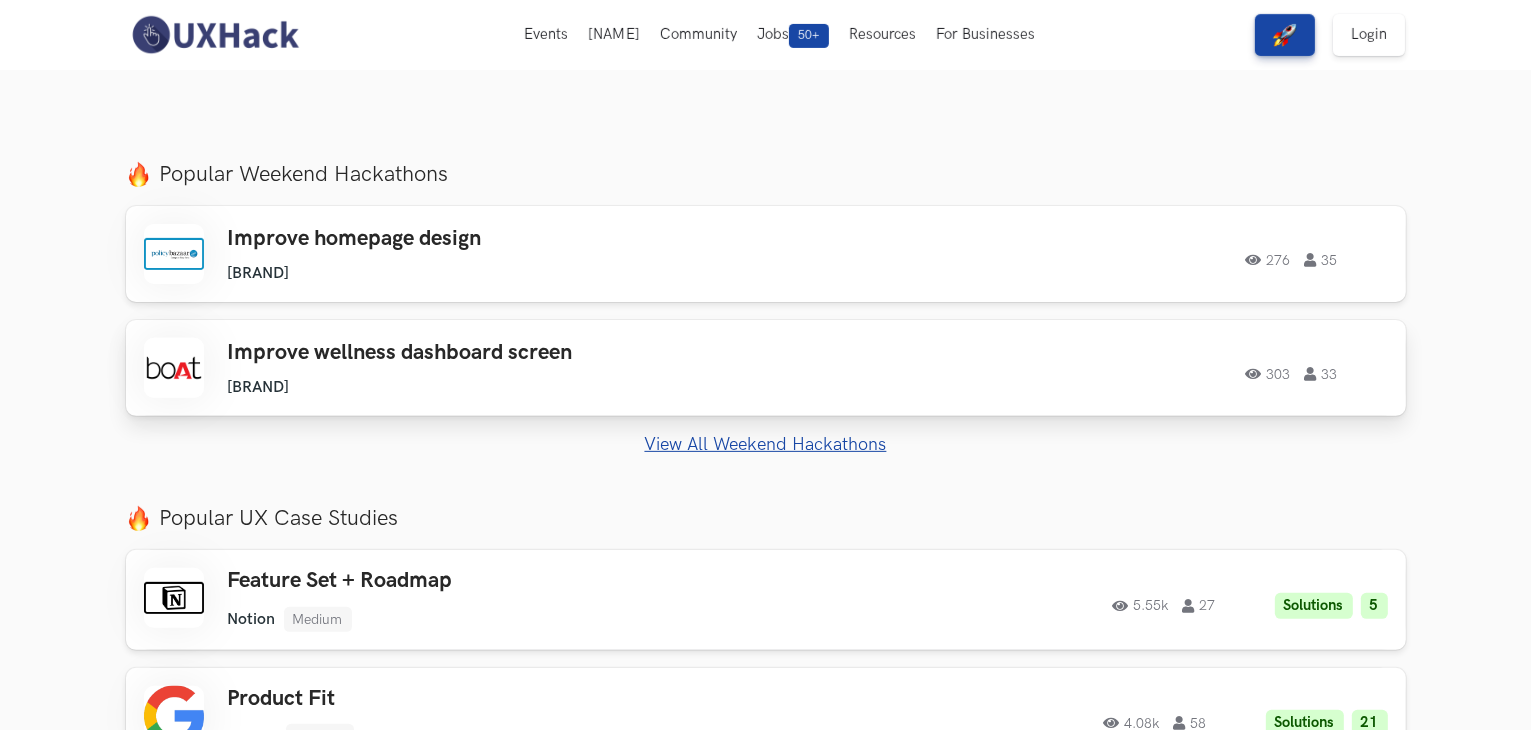 click on "Improve wellness dashboard screen" at bounding box center [512, 353] 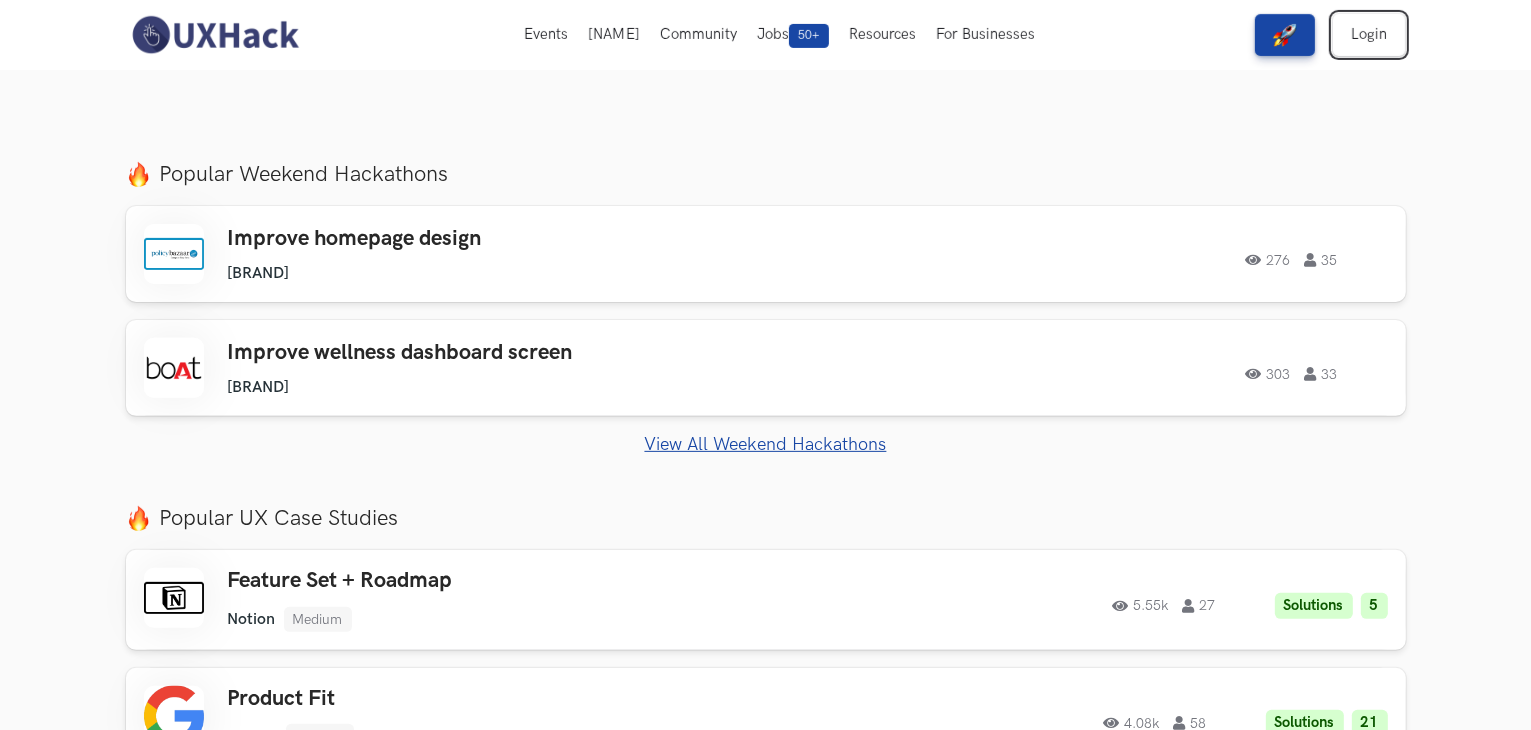 click on "Login" at bounding box center (1369, 35) 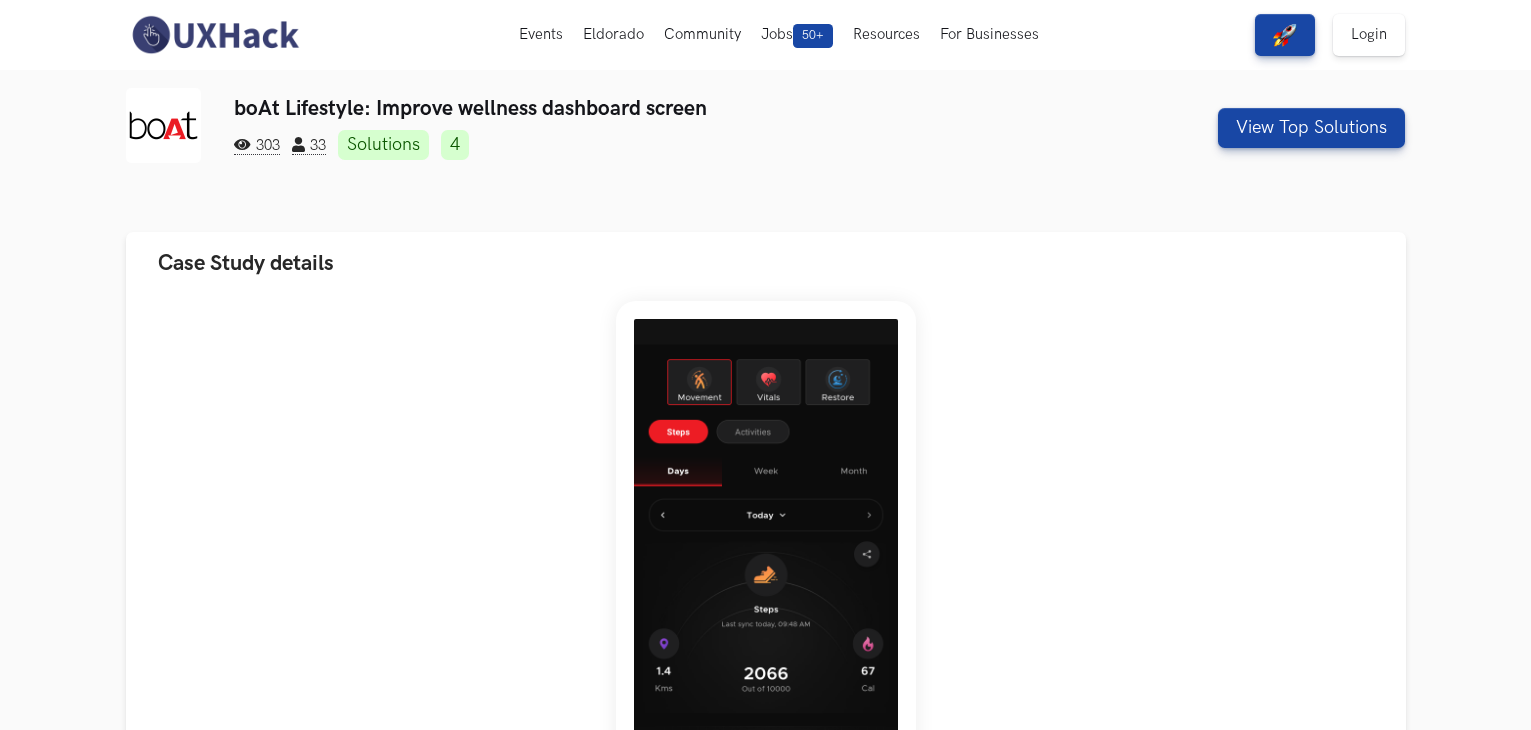 scroll, scrollTop: 0, scrollLeft: 0, axis: both 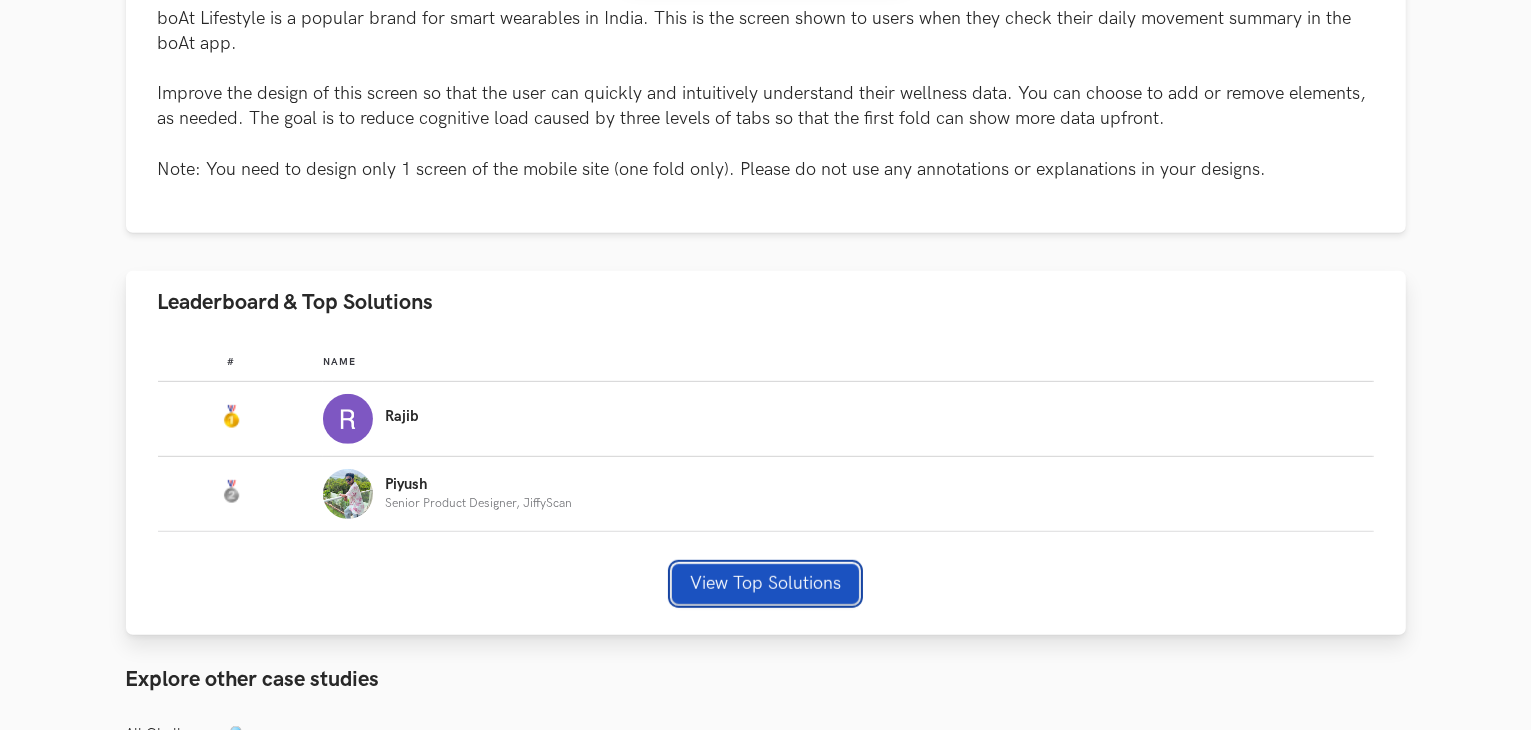 click on "View Top Solutions" at bounding box center [765, 584] 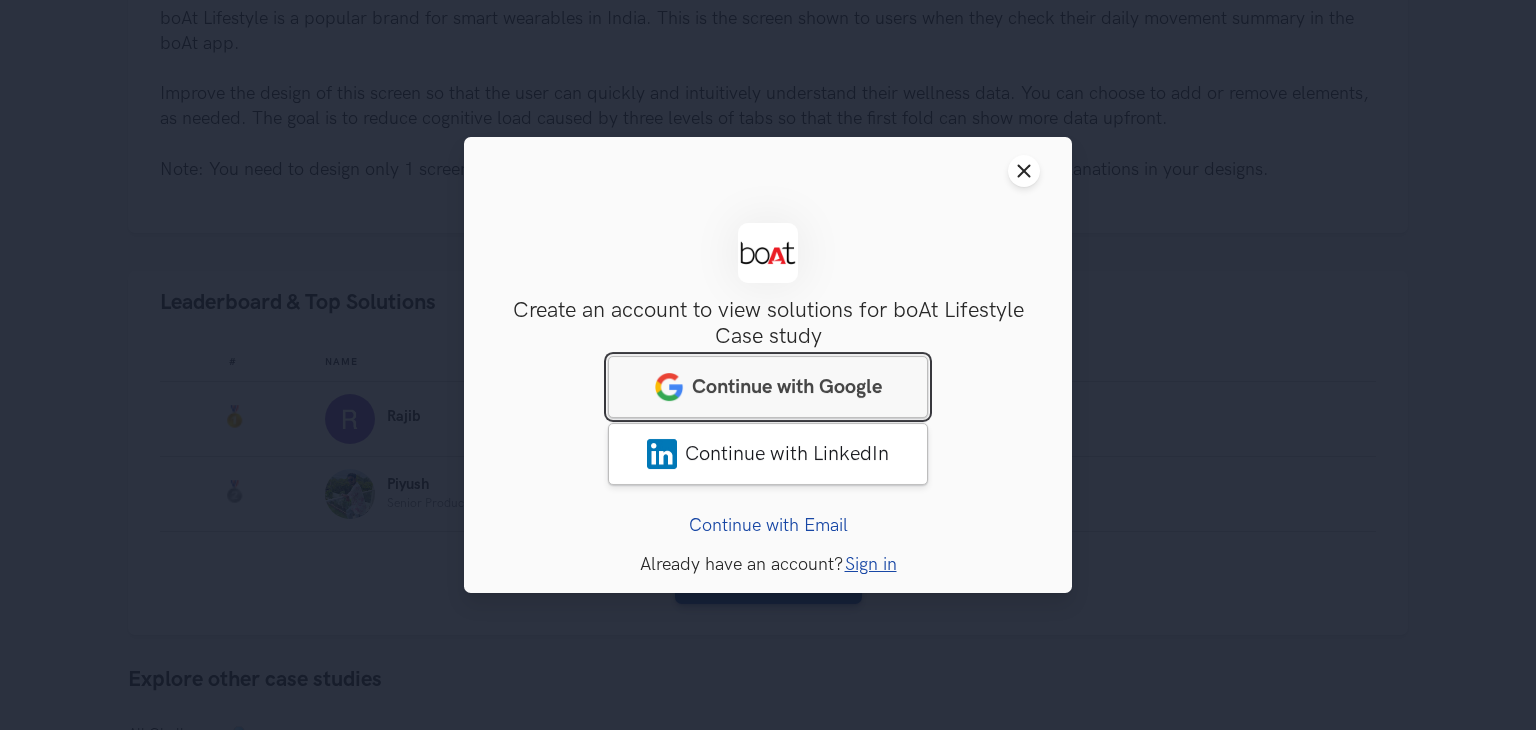 click on "Continue with Google" at bounding box center [768, 387] 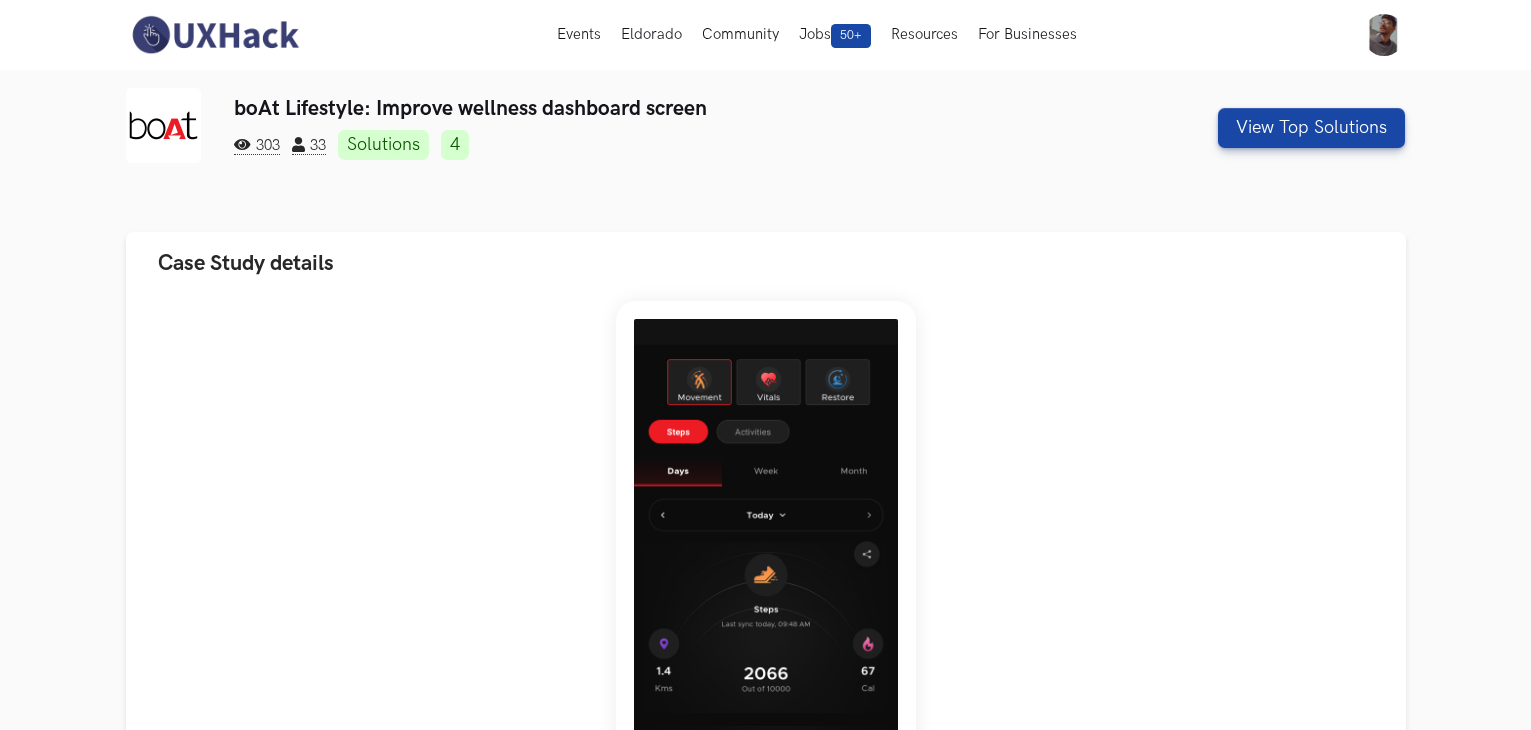 scroll, scrollTop: 0, scrollLeft: 0, axis: both 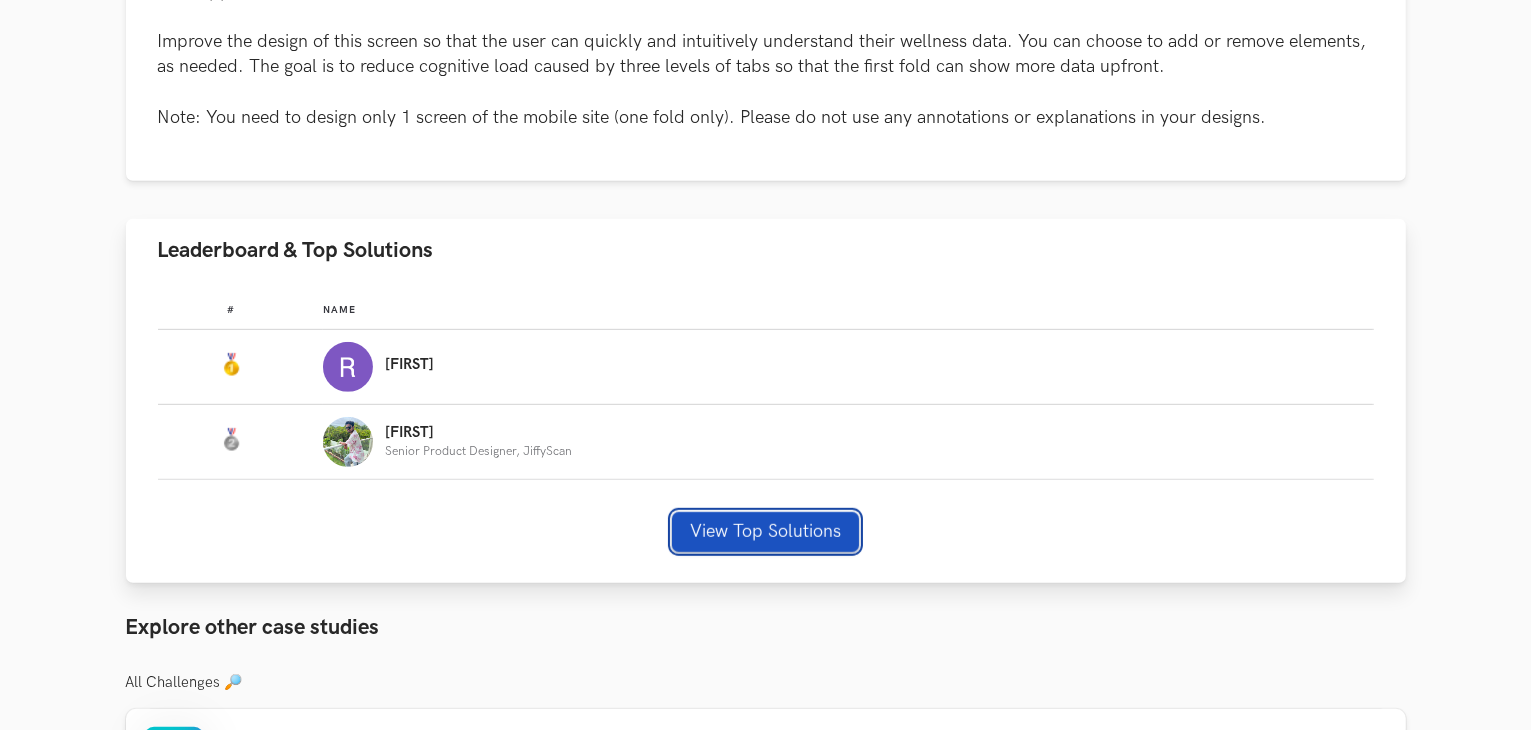 click on "View Top Solutions" at bounding box center (765, 532) 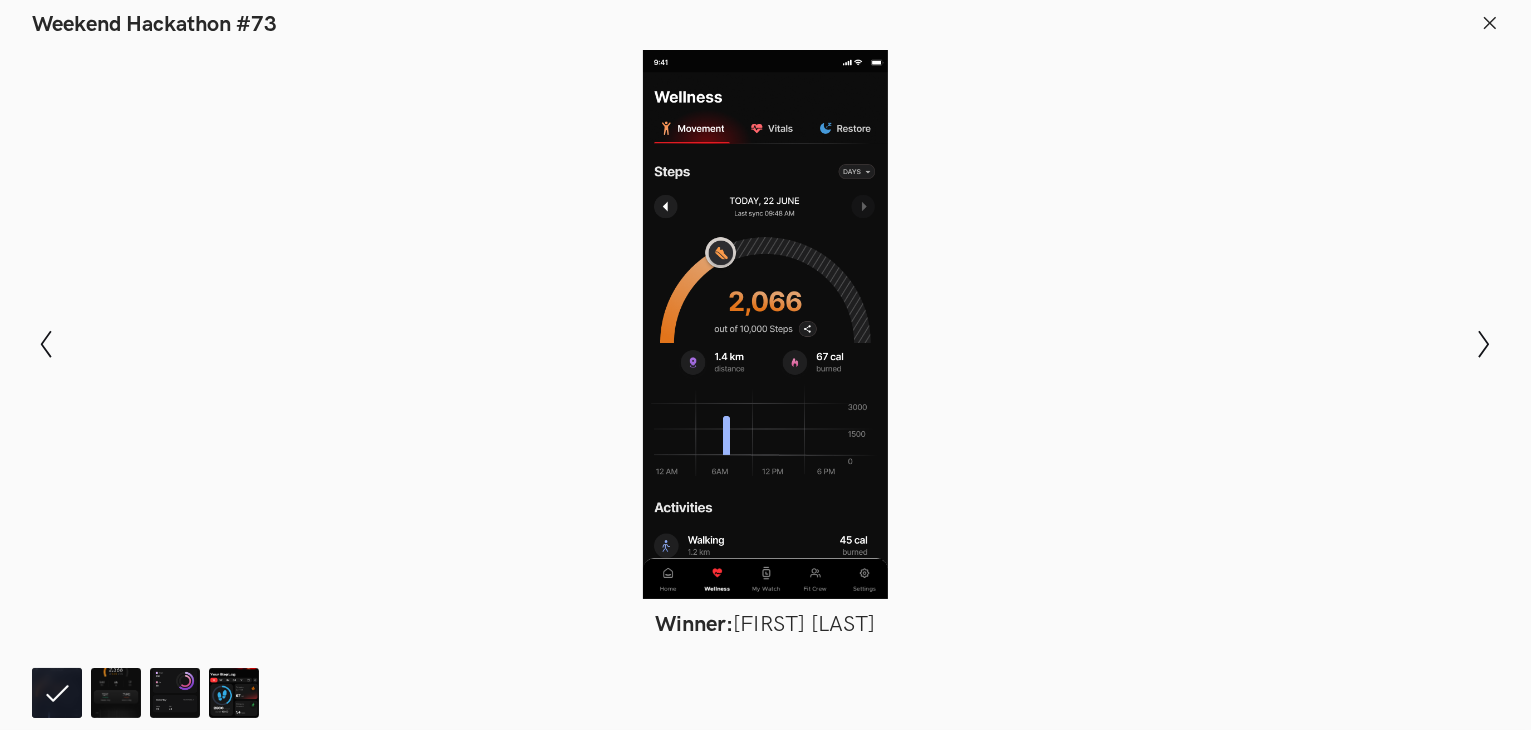 scroll, scrollTop: 1387, scrollLeft: 0, axis: vertical 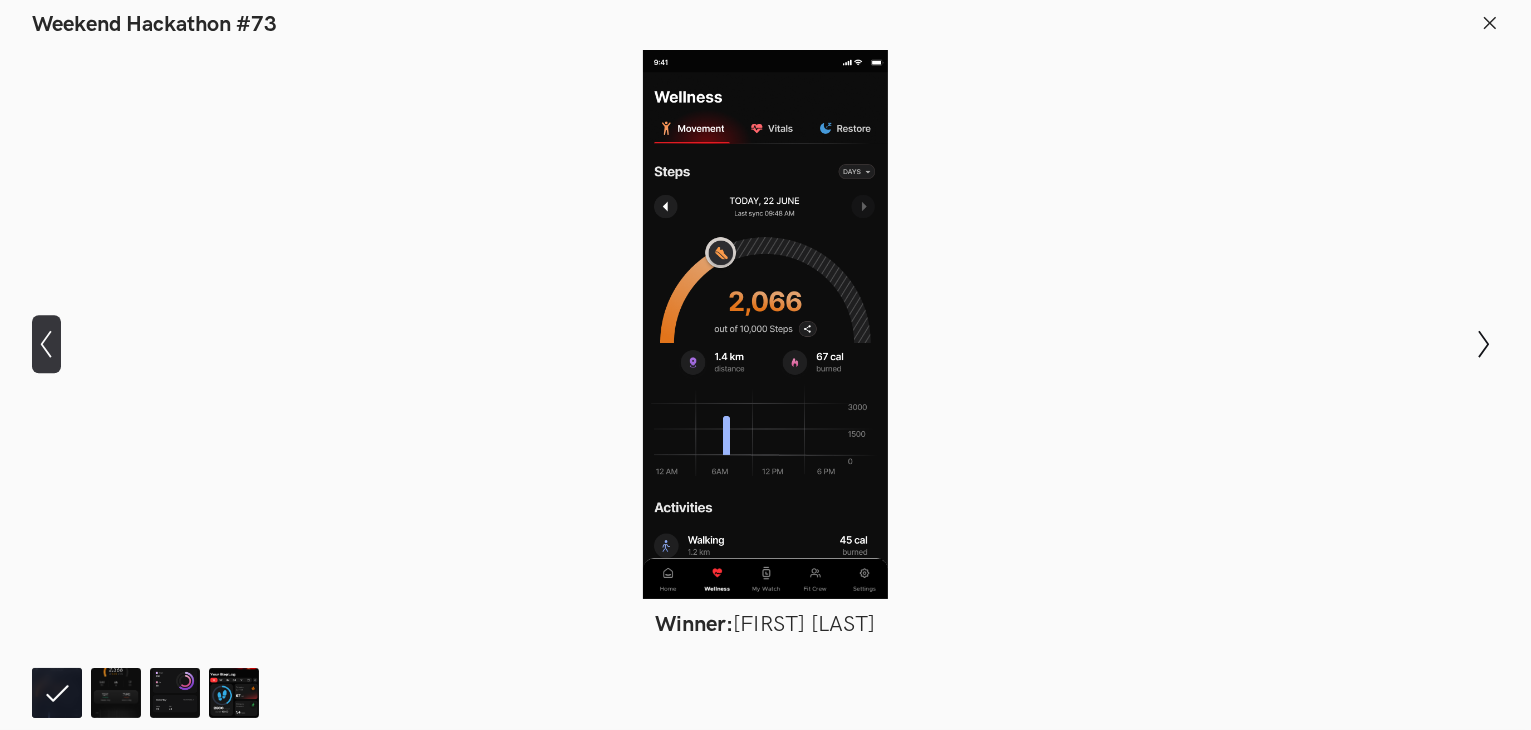 click at bounding box center [46, 344] 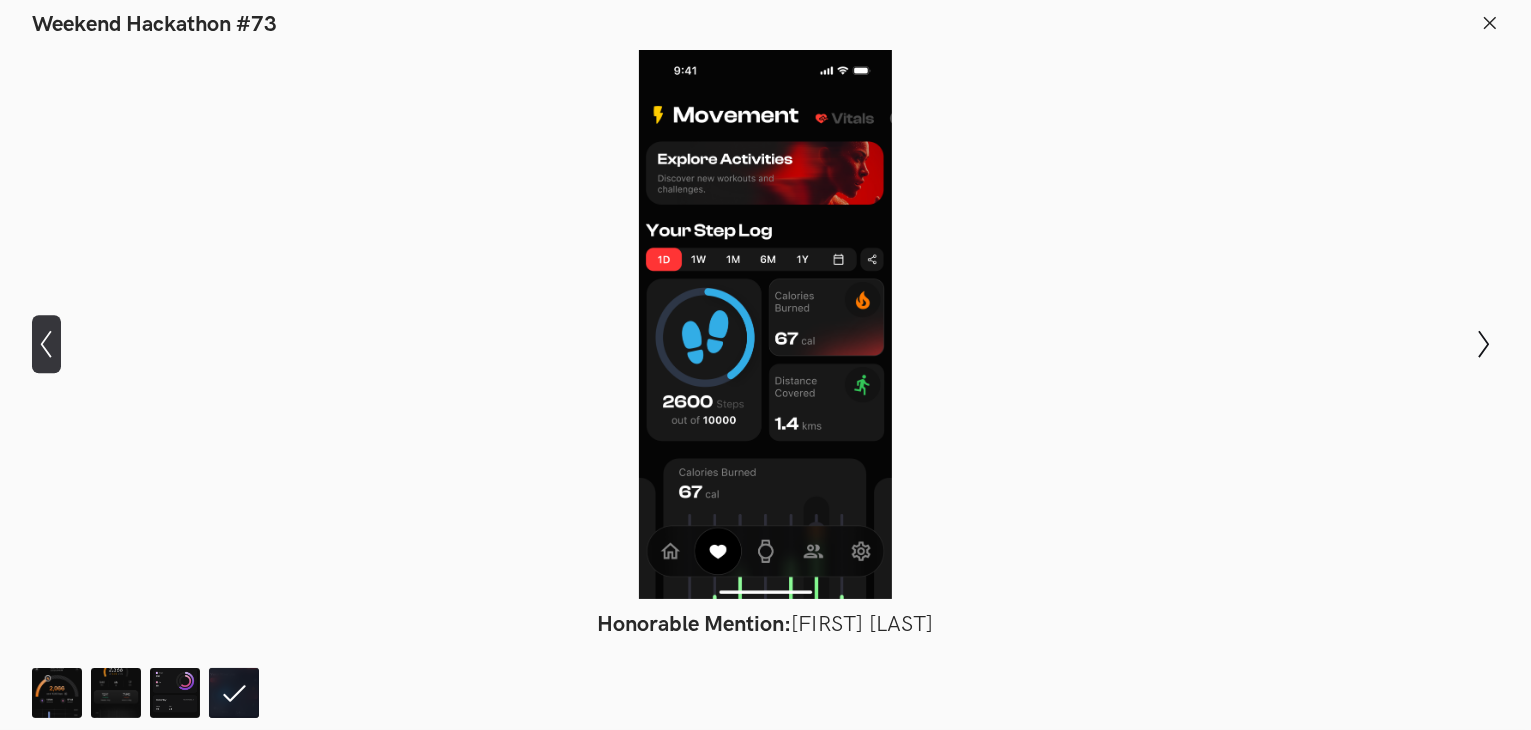 click at bounding box center (46, 344) 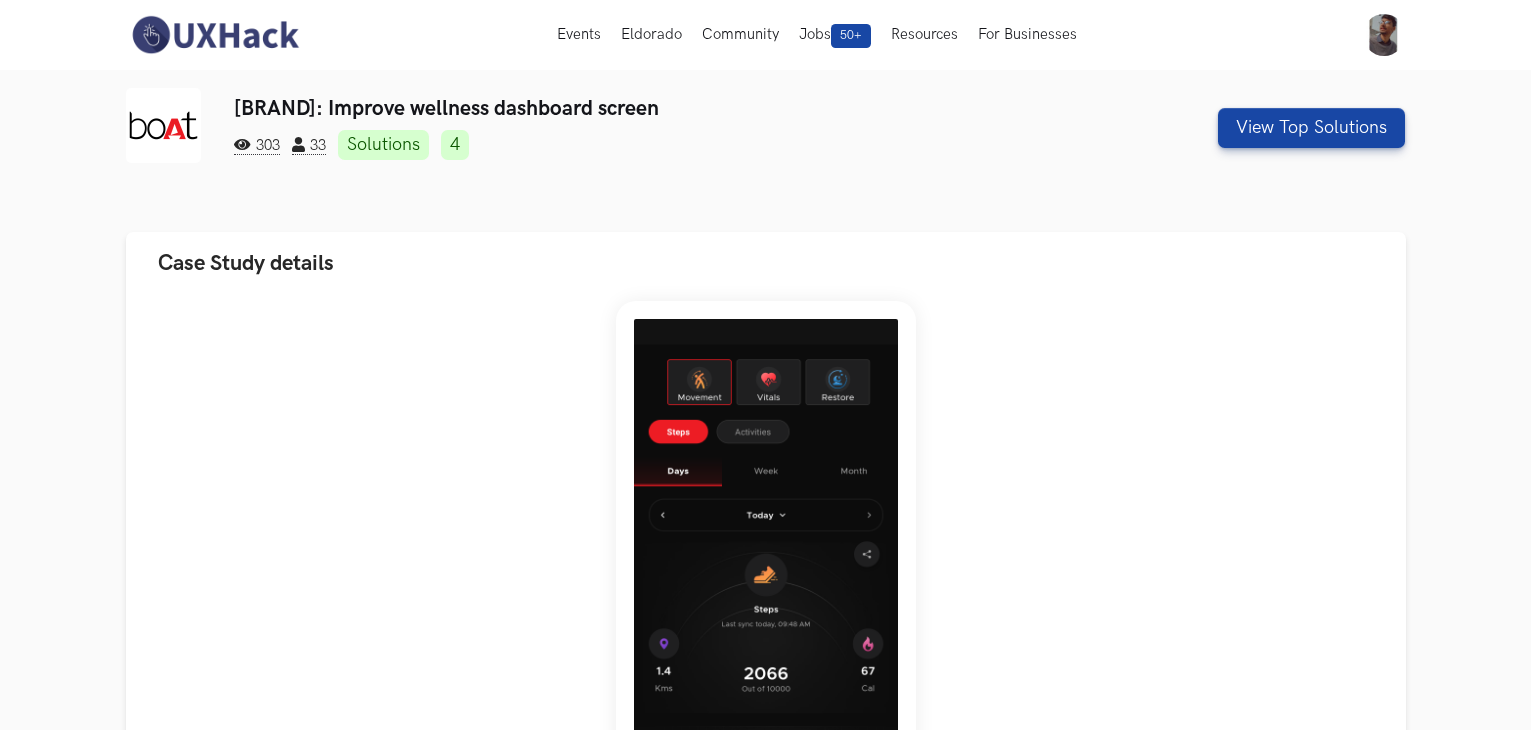 scroll, scrollTop: 0, scrollLeft: 0, axis: both 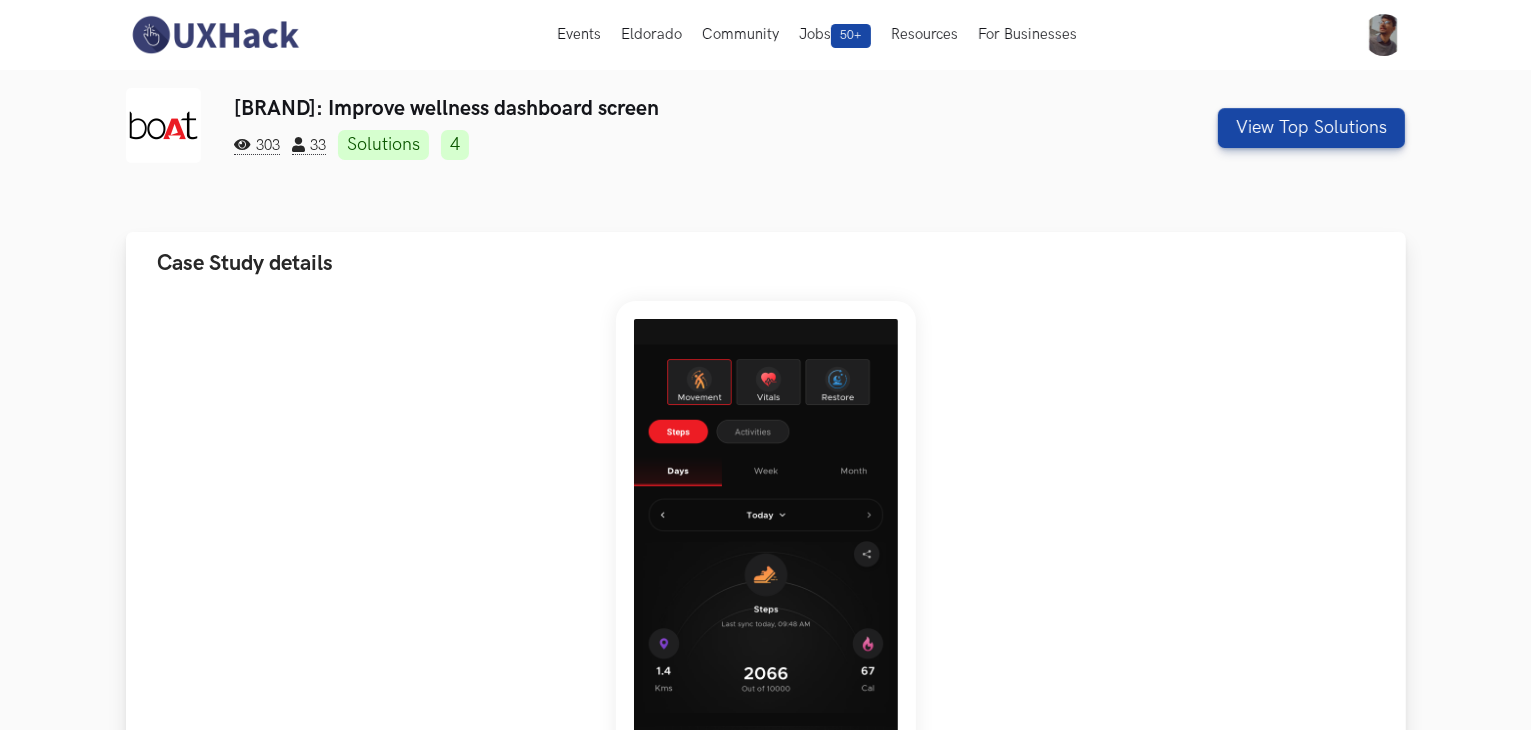 click on "boAt Lifestyle is a popular brand for smart wearables in India. This is the screen shown to users when they check their daily movement summary in the boAt app. Improve the design of this screen so that the user can quickly and intuitively understand their wellness data. You can choose to add or remove elements, as needed. The goal is to reduce cognitive load caused by three levels of tabs so that the first fold can show more data upfront. Note: You need to design only 1 screen of the mobile site (one fold only). Please do not use any annotations or explanations in your designs." at bounding box center [766, 709] 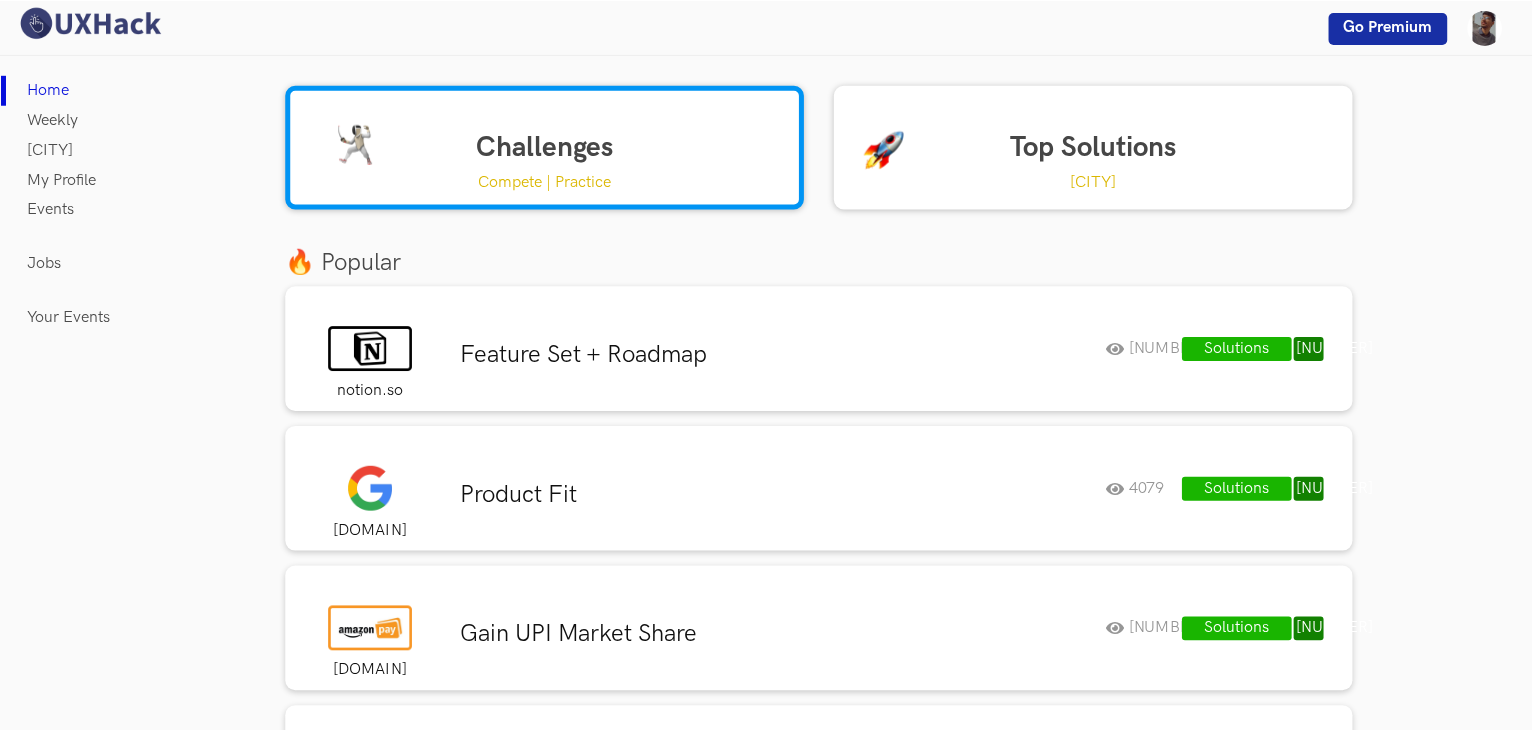 scroll, scrollTop: 0, scrollLeft: 0, axis: both 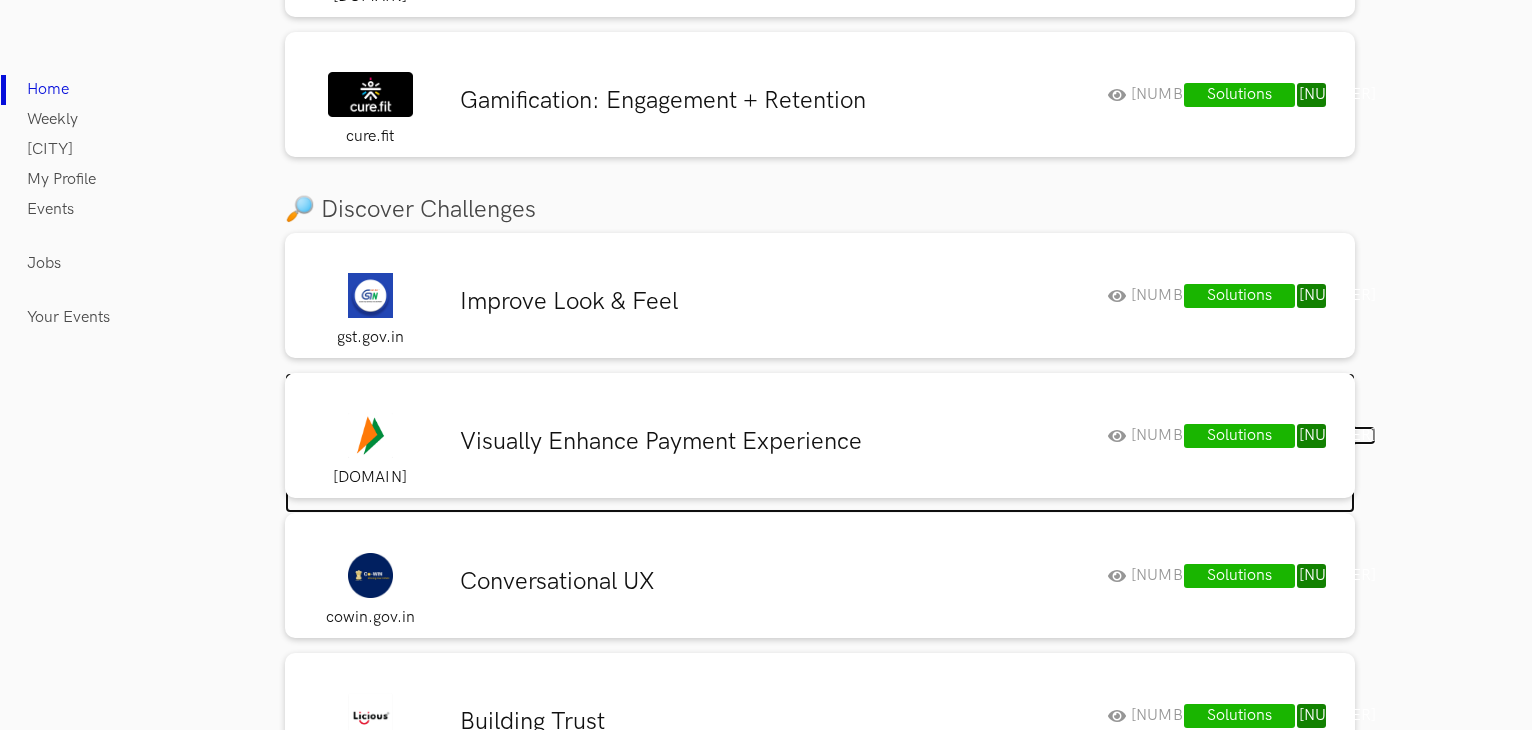 click on "Visually Enhance Payment Experience" at bounding box center (776, 442) 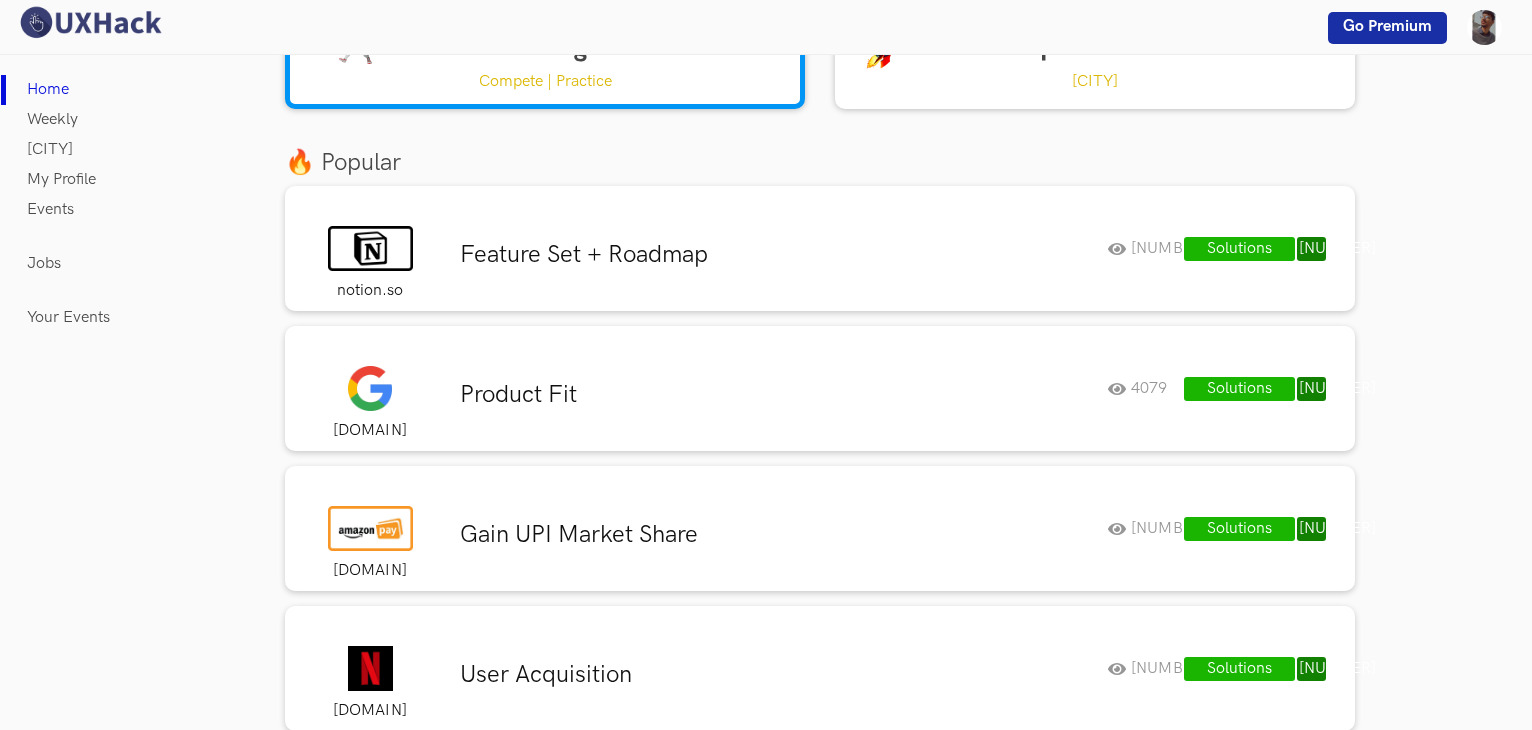 scroll, scrollTop: 0, scrollLeft: 0, axis: both 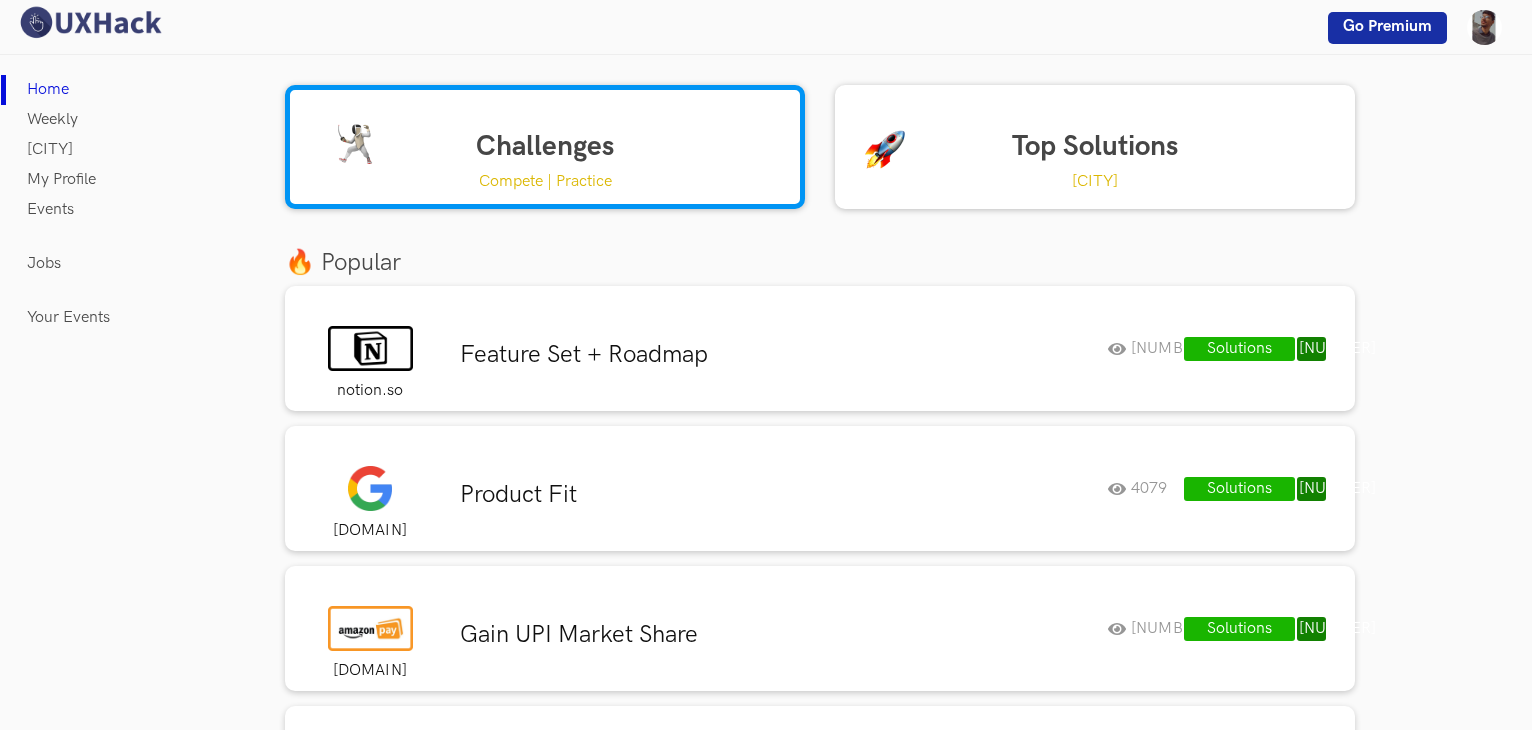 click on "Challenges Compete | Practice  Top Solutions Eldorado 🔥 Popular notion.so Feature Set + Roadmap 5552 Solutions 5 5552 google.com Product Fit 4079 Solutions 21 4079 pay.amazon.com Gain UPI Market Share 678 Solutions 15 678 netflix.com User Acquisition 2814 Solutions 12 2814 figma.com Competitor Analysis 2631 Solutions 8 2631 youtube.com Better Nudges for Subscription 951 Solutions 8 951 uber.com UX Audit 1708 Solutions 12 1708 cred.club Ideation 1389 Solutions 15 1389 flipkart.com Gamification: Online Sales 1024 Solutions 16 1024 cure.fit Gamification: Engagement + Retention 721 Solutions 14 721 🔎 Discover Challenges gst.gov.in Improve Look & Feel 884 Solutions 6 884 bhimupi.org.in Visually Enhance Payment Experience 1647 Solutions 8 1647 cowin.gov.in Conversational UX 898 Solutions 6 898 licious.in Building Trust 631 Solutions 8 631 groww.in Onboarding 1776 Solutions 3 1776 atherenergy.com UX Audit 630 Solutions 12 630 clubhouse.com Feature X 183 Solutions 7 183 zomato.com Nutrition & Wellness 529 8 529" at bounding box center [805, 4911] 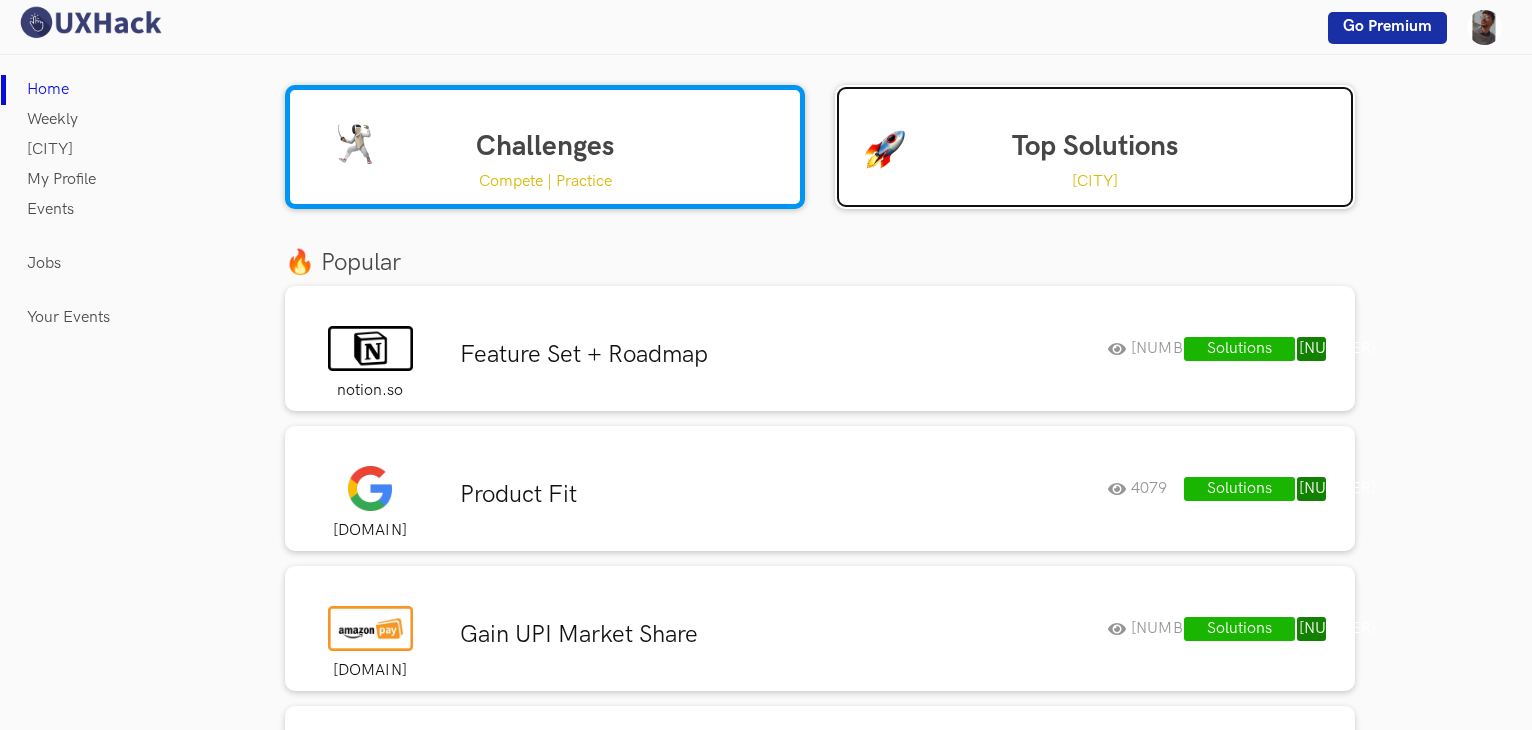 click on "Top Solutions Eldorado" at bounding box center [1095, 147] 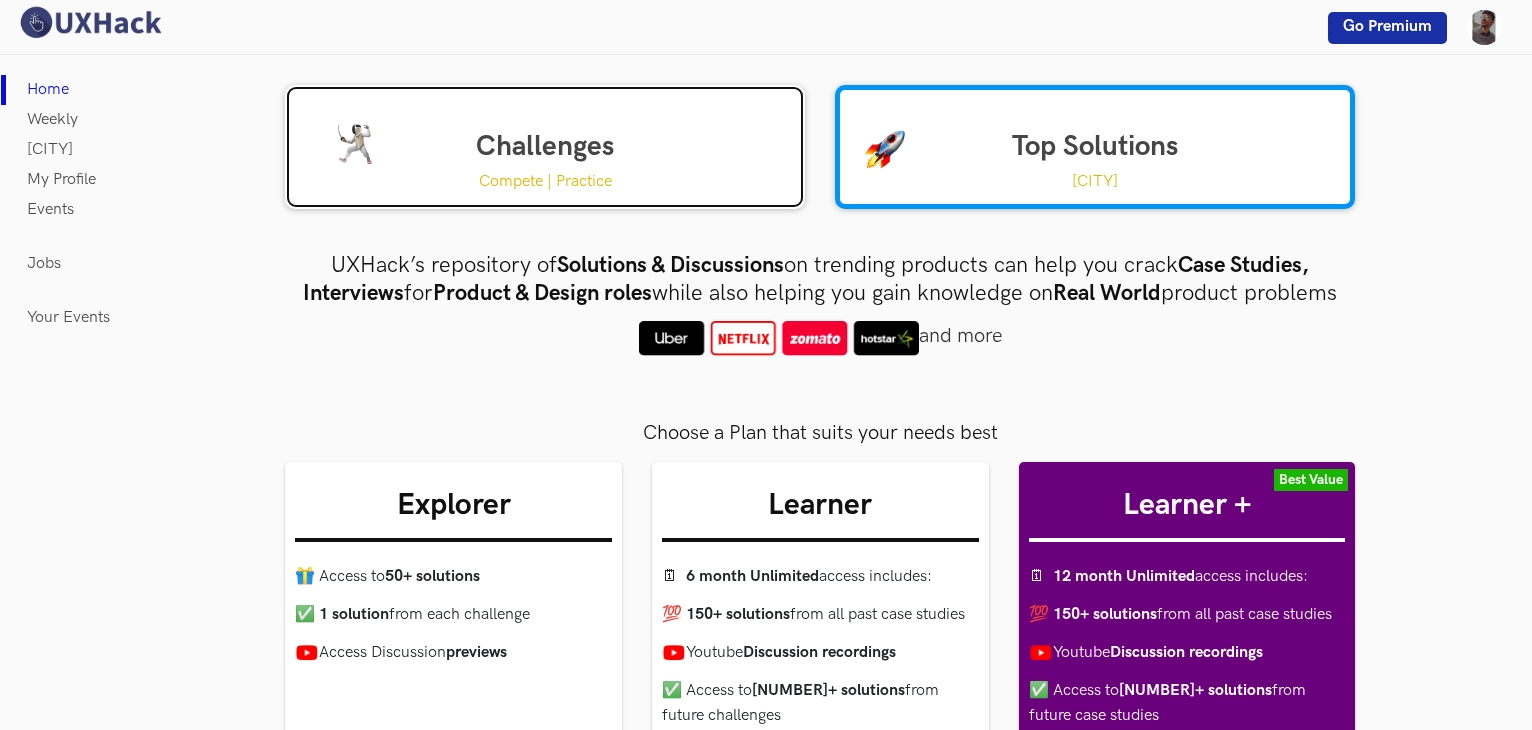 click on "Challenges Compete | Practice" at bounding box center [545, 147] 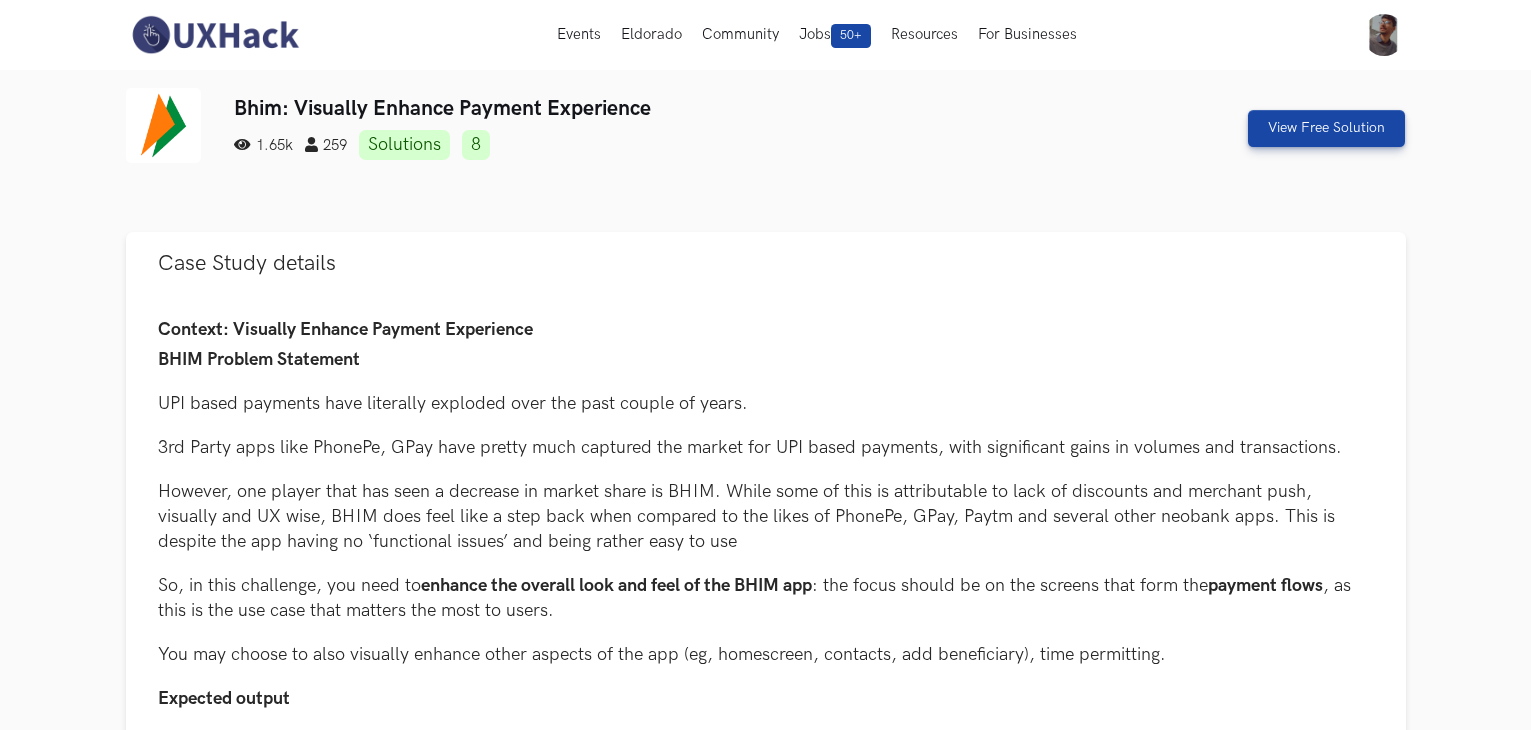 scroll, scrollTop: 0, scrollLeft: 0, axis: both 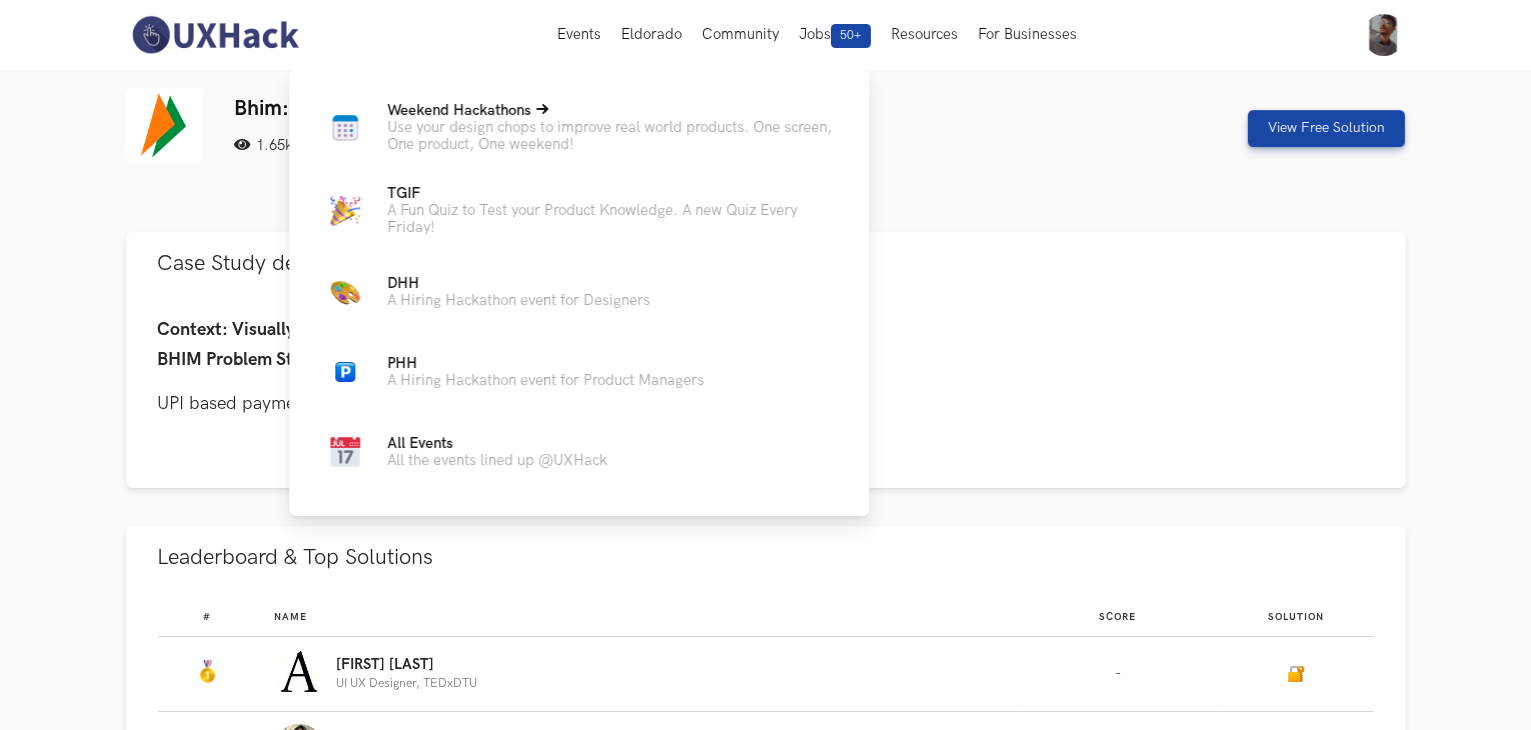 click on "Use your design chops to improve real world products. One screen, One product, One weekend!" at bounding box center (612, 136) 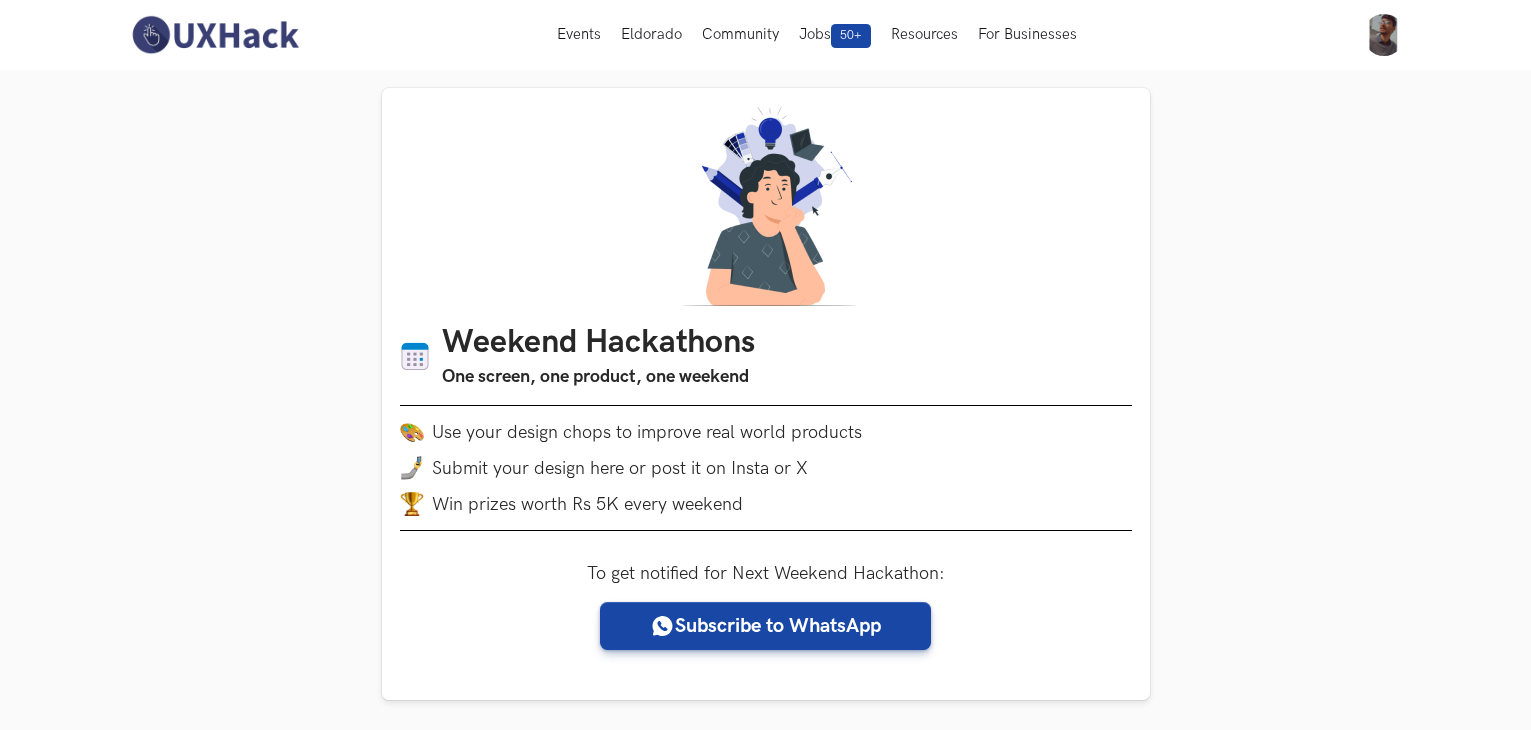 scroll, scrollTop: 0, scrollLeft: 0, axis: both 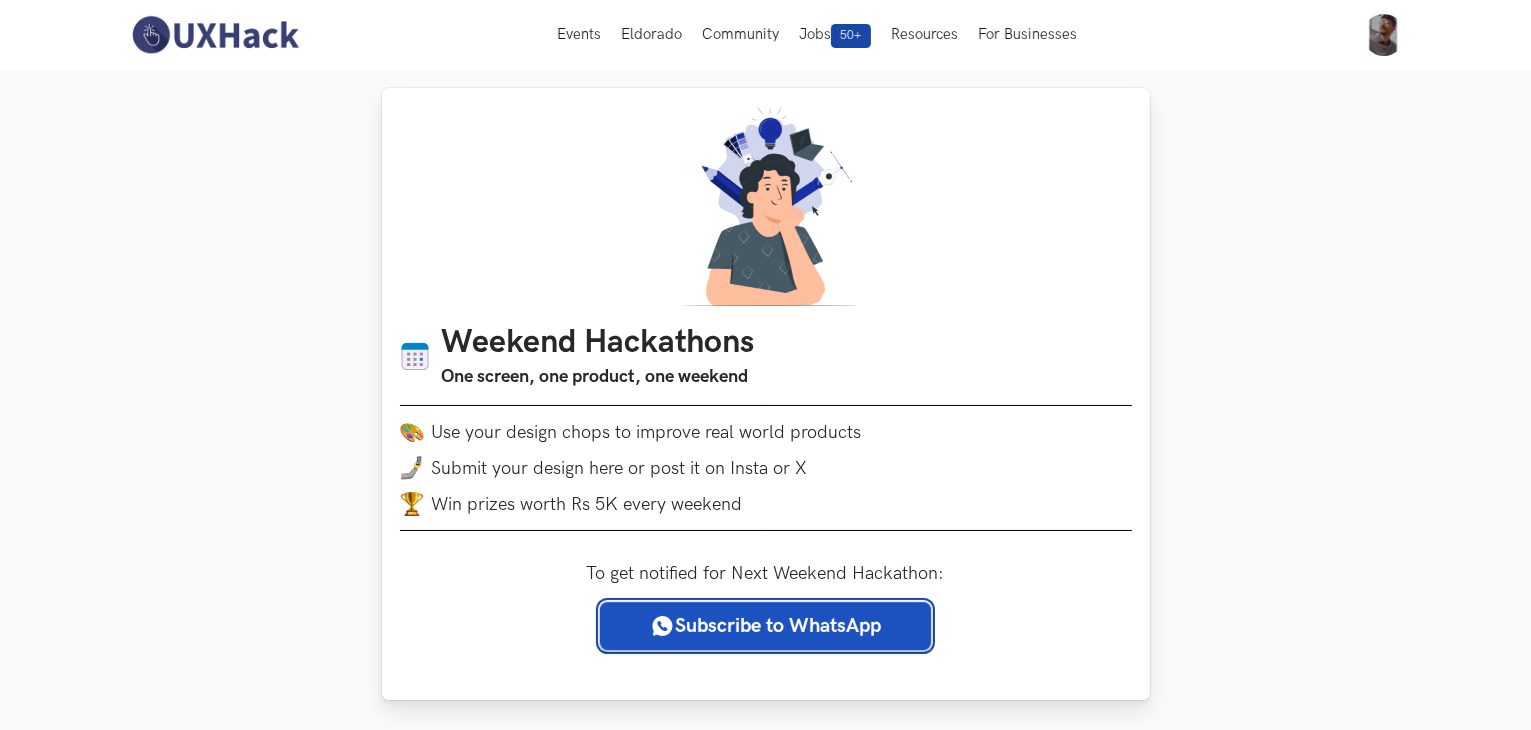 click at bounding box center (662, 626) 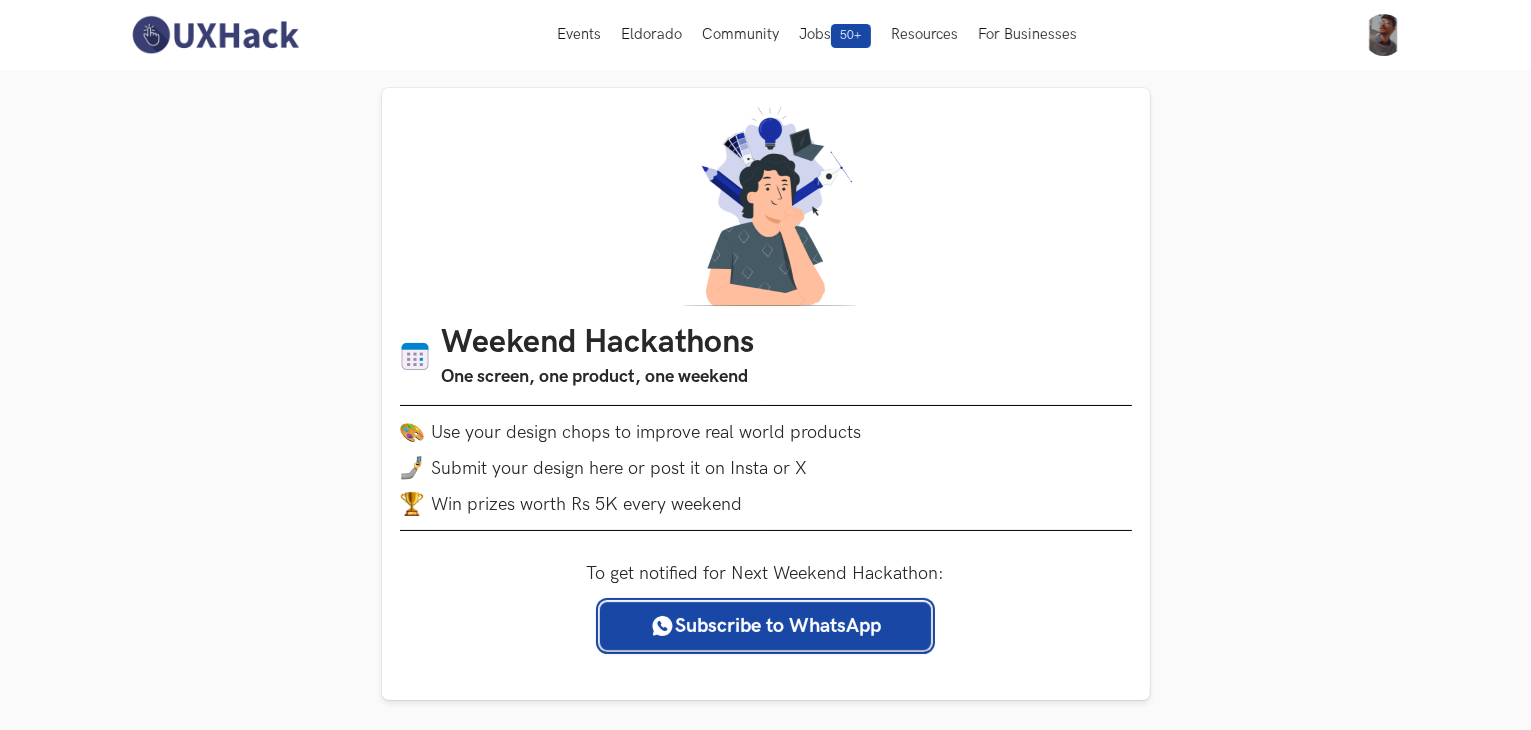 scroll, scrollTop: 0, scrollLeft: 0, axis: both 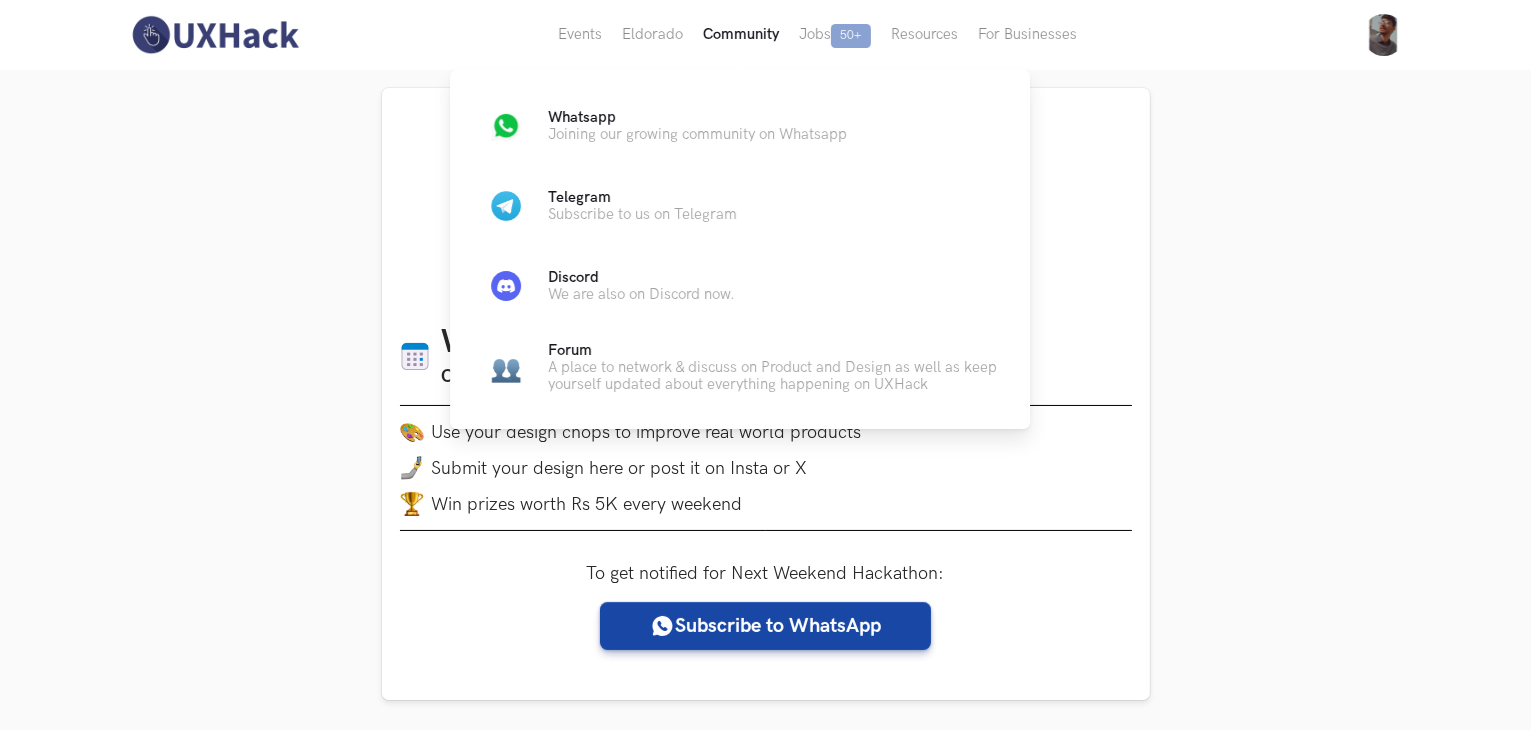 click on "Community" at bounding box center (580, 35) 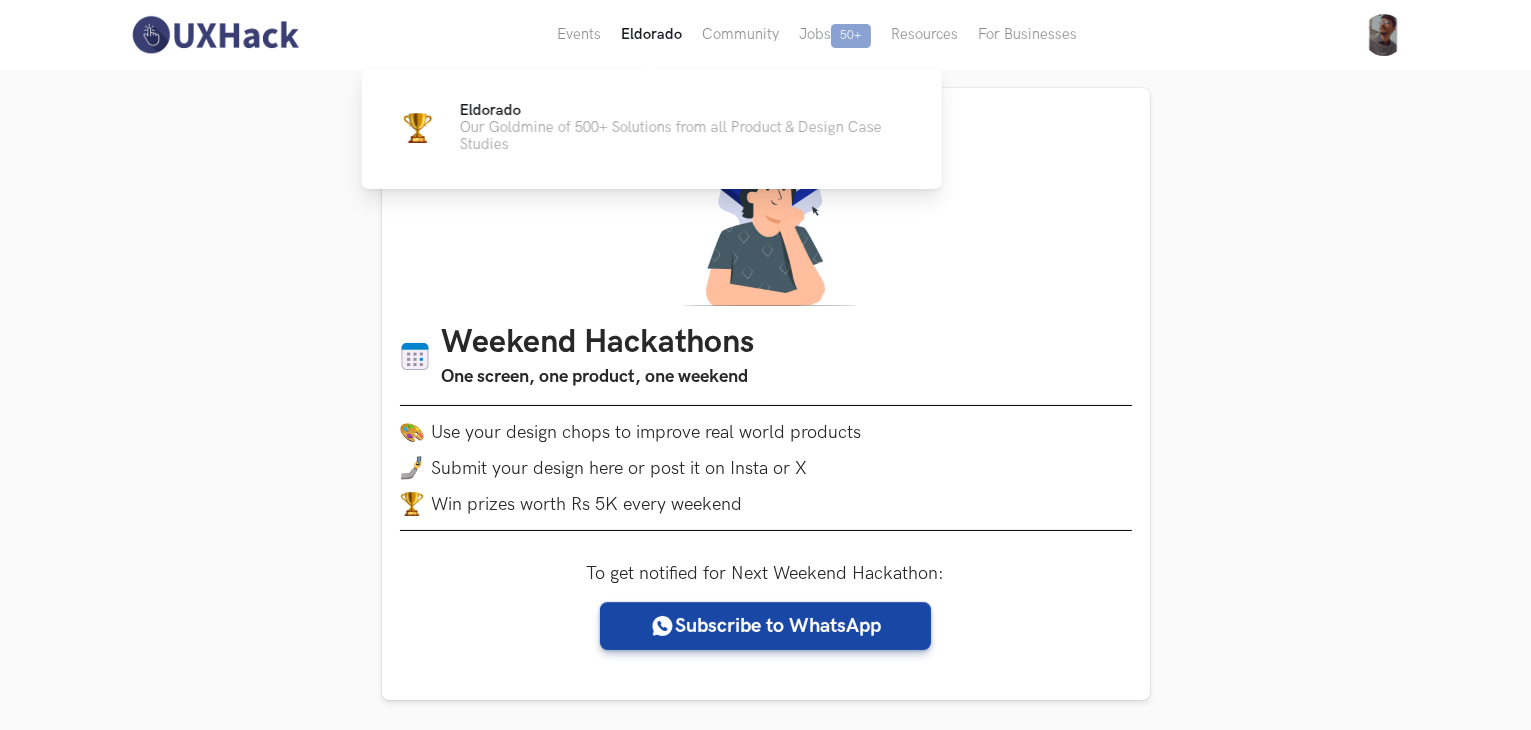 click on "Eldorado" at bounding box center [579, 35] 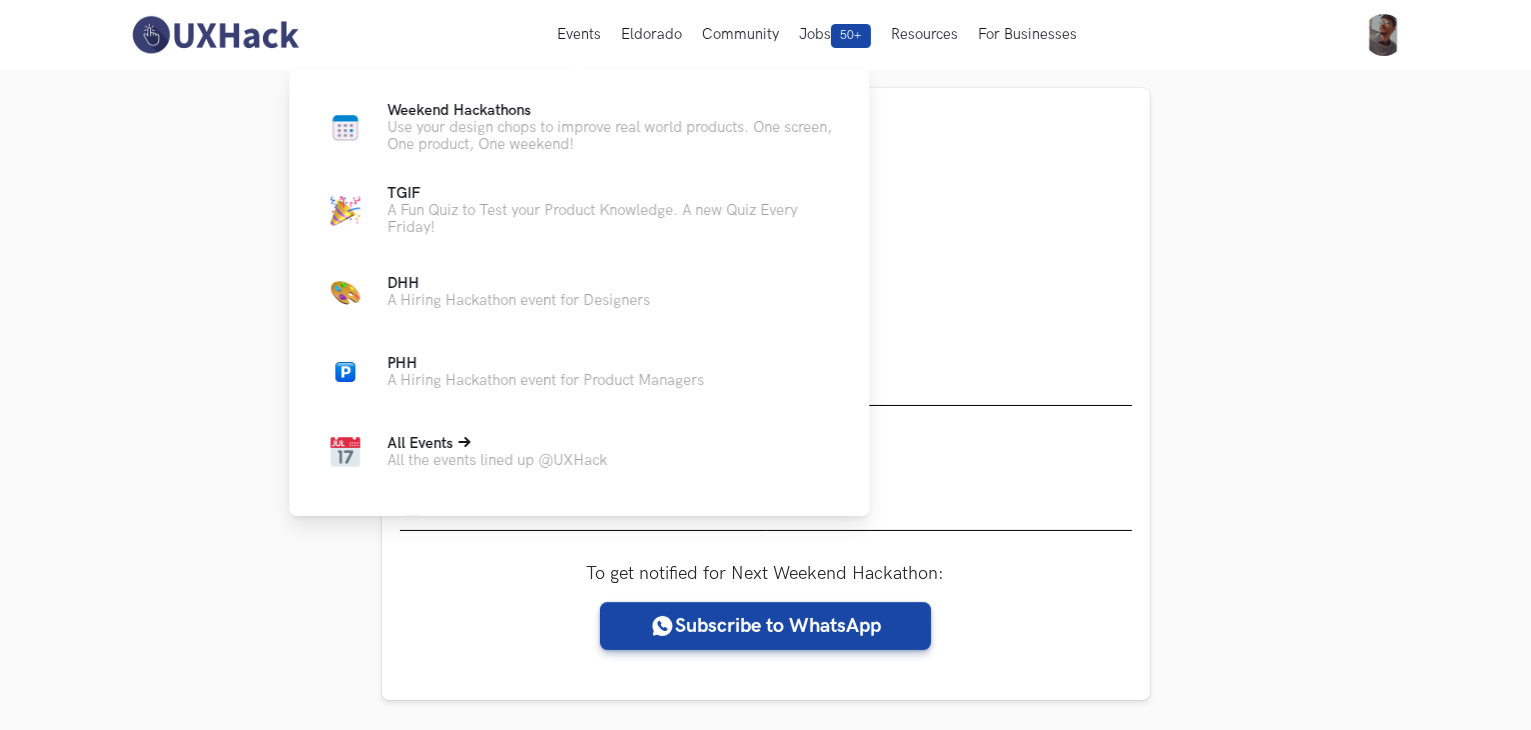 click on "All Events" at bounding box center (497, 443) 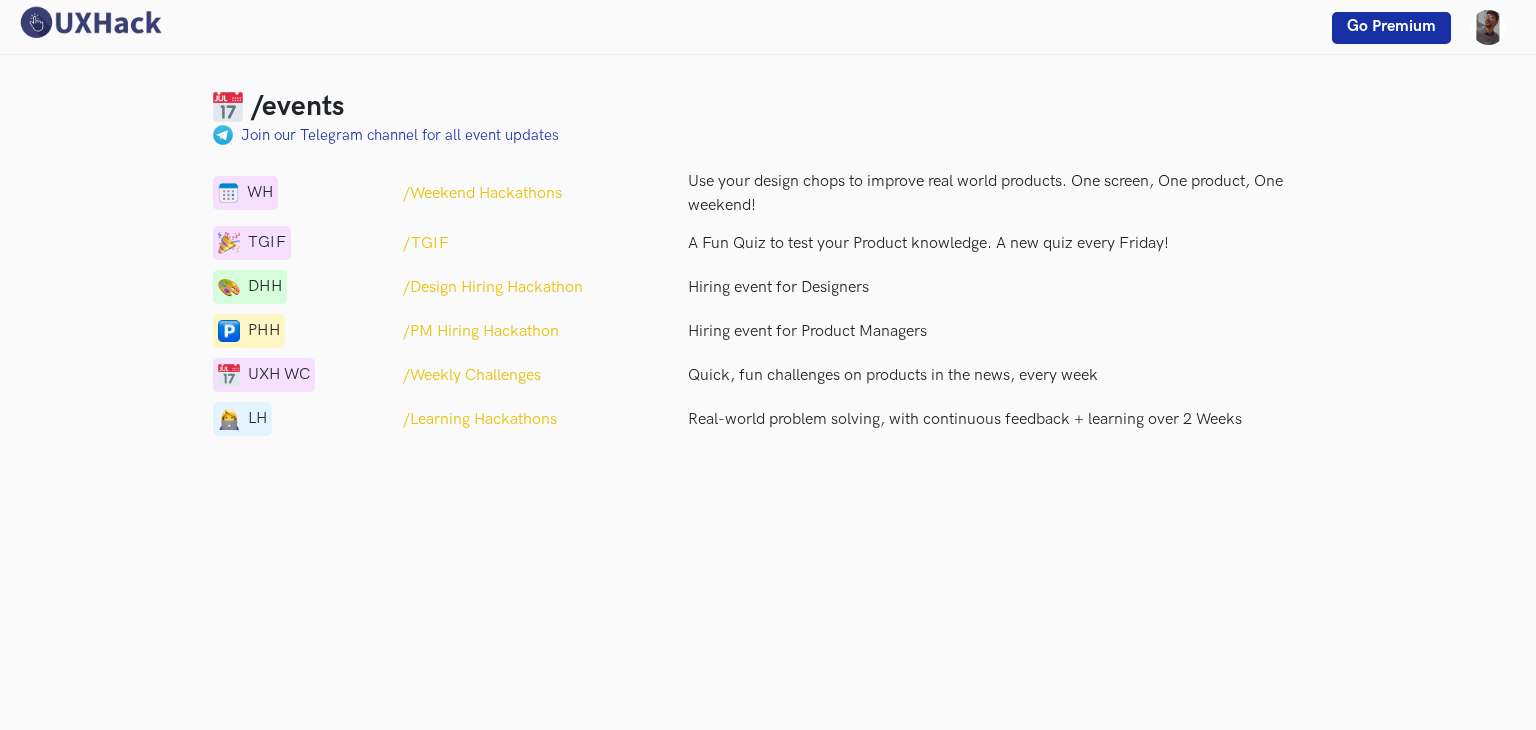 scroll, scrollTop: 0, scrollLeft: 0, axis: both 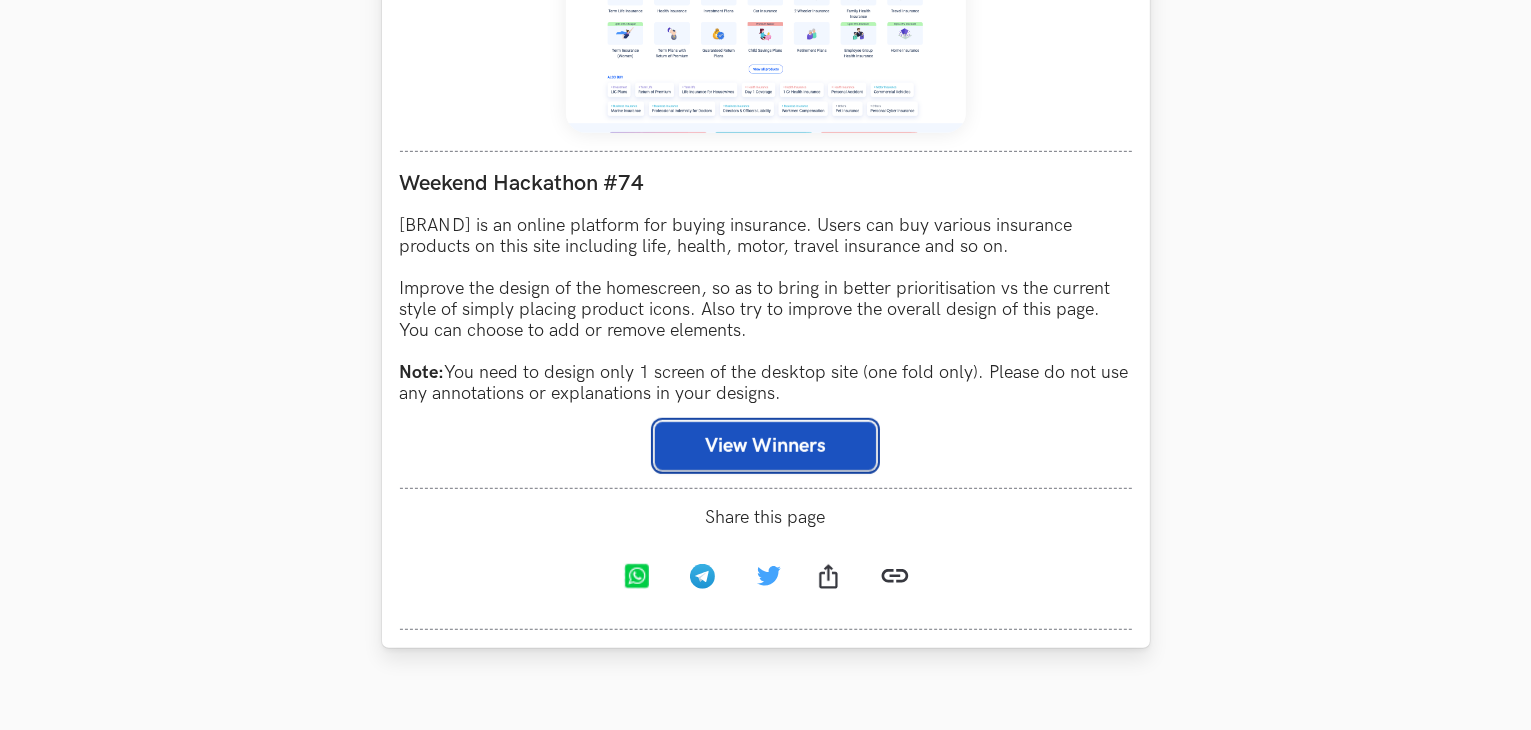 click on "View Winners" at bounding box center [765, 446] 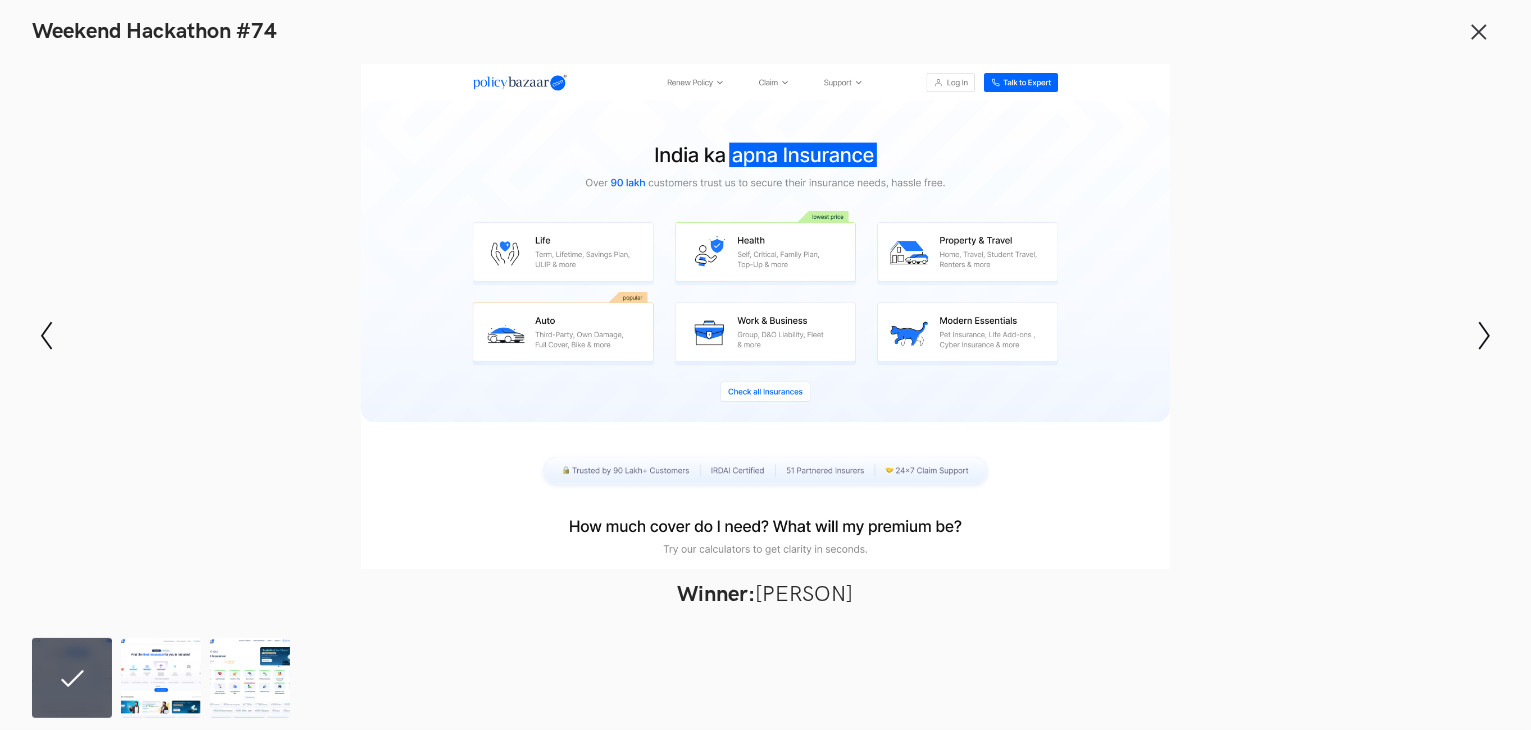 scroll, scrollTop: 2082, scrollLeft: 0, axis: vertical 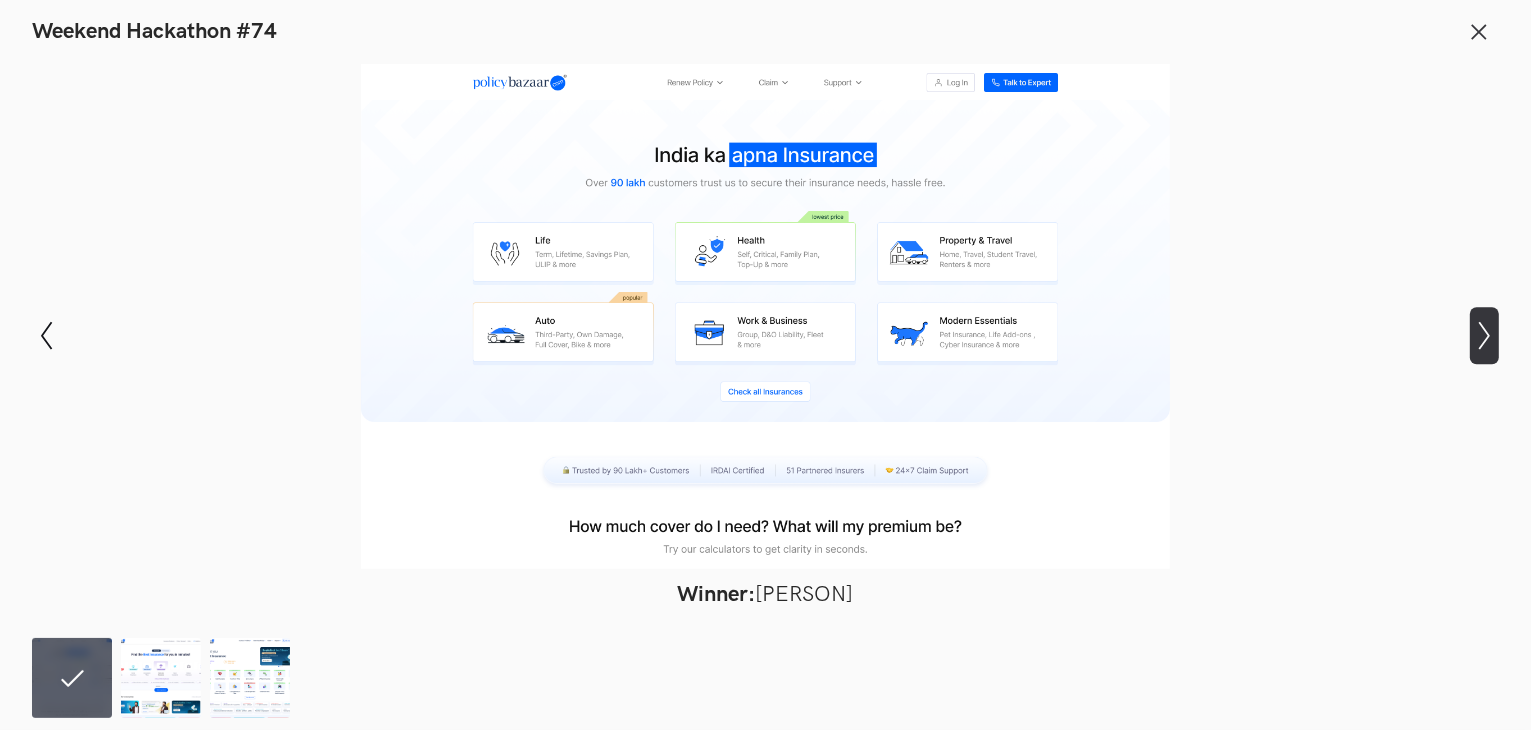 click on "Show next slide" at bounding box center (46, 335) 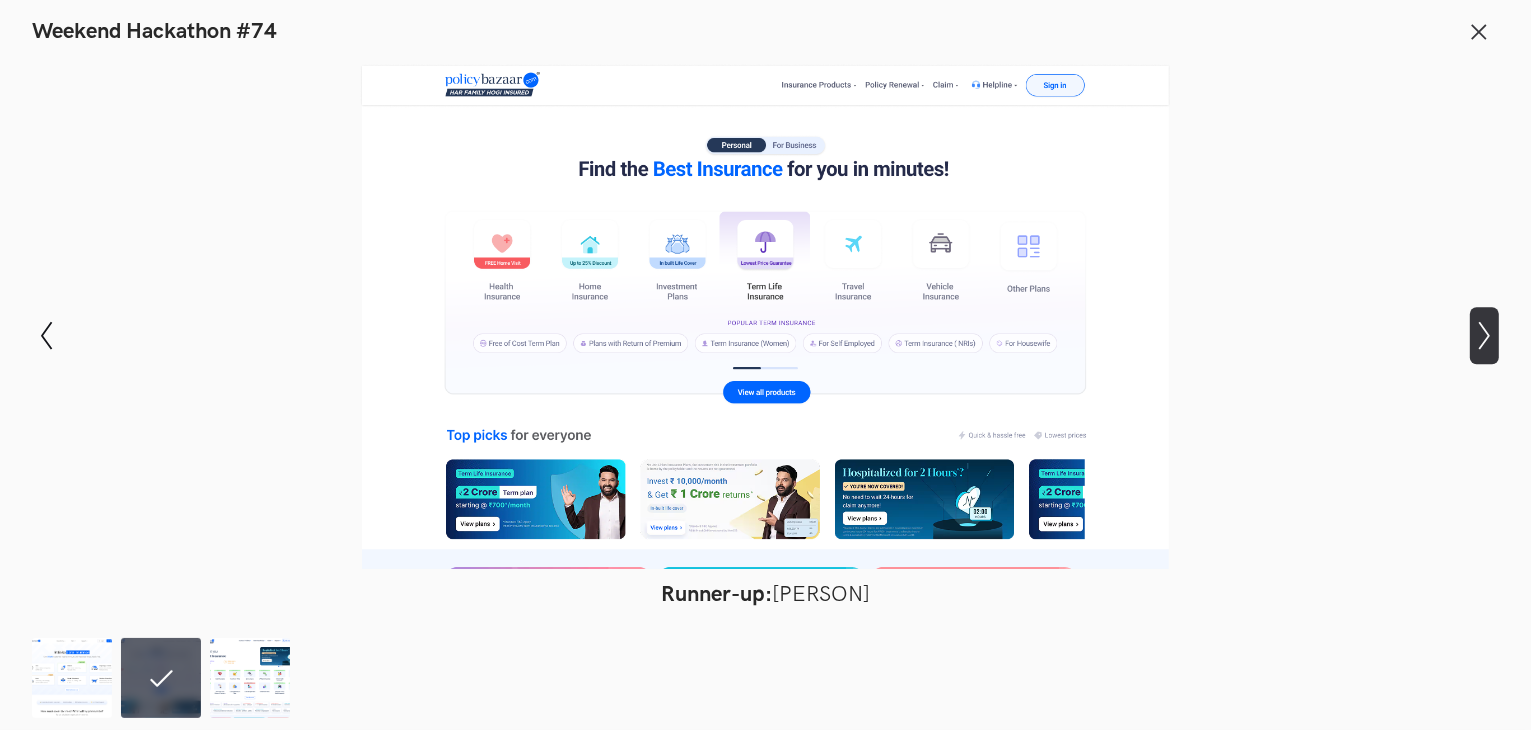 click on "Show next slide" at bounding box center [46, 335] 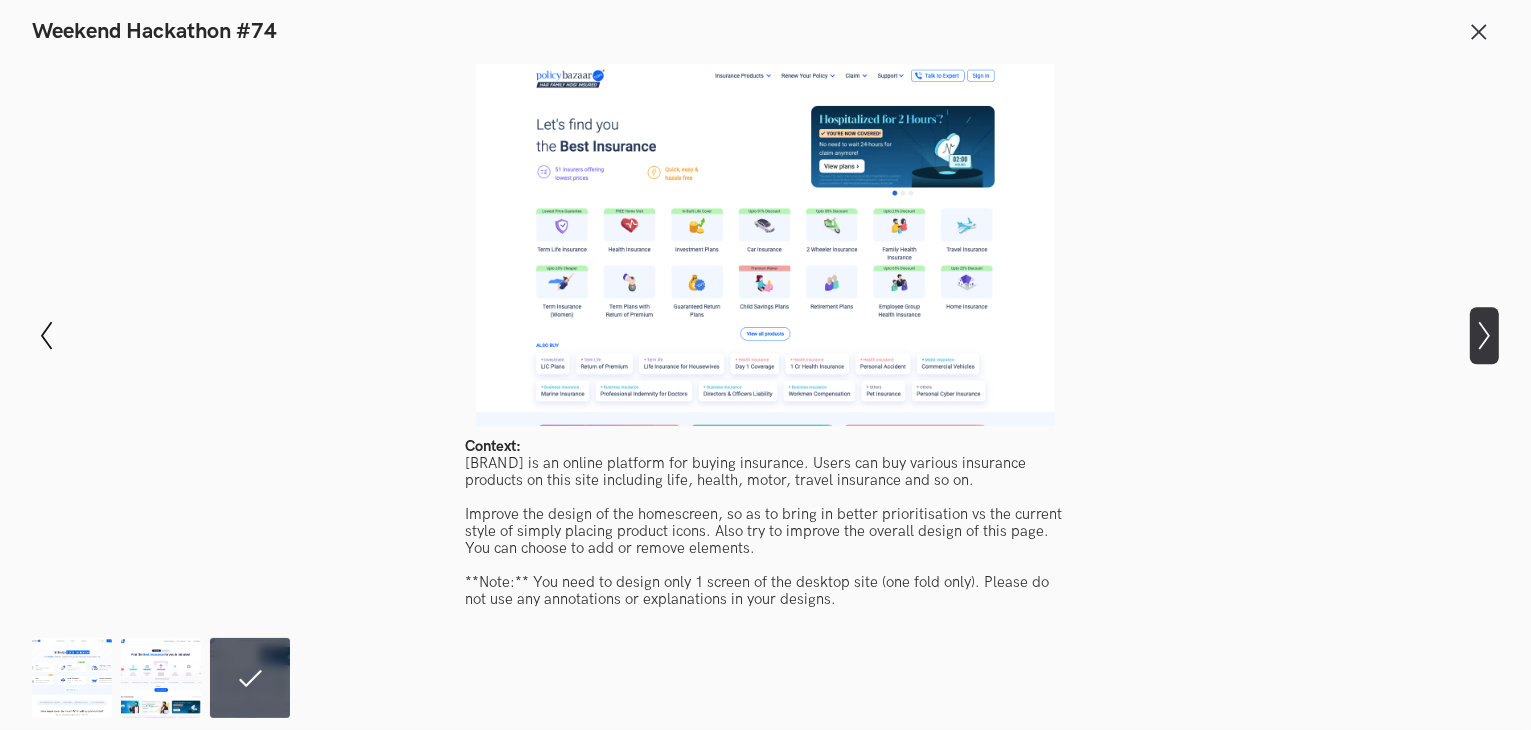 click on "Show next slide" at bounding box center [46, 335] 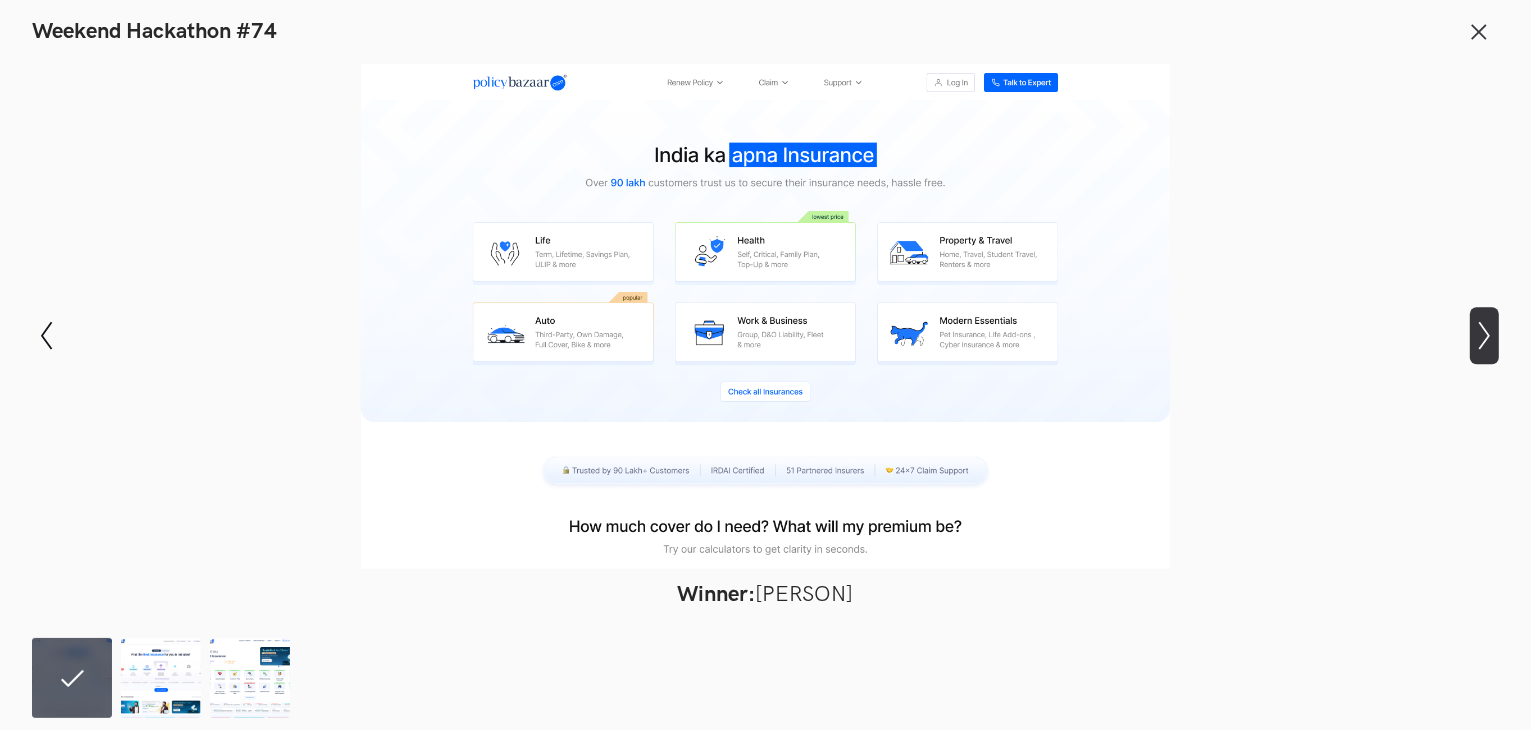click on "Show next slide" at bounding box center (46, 335) 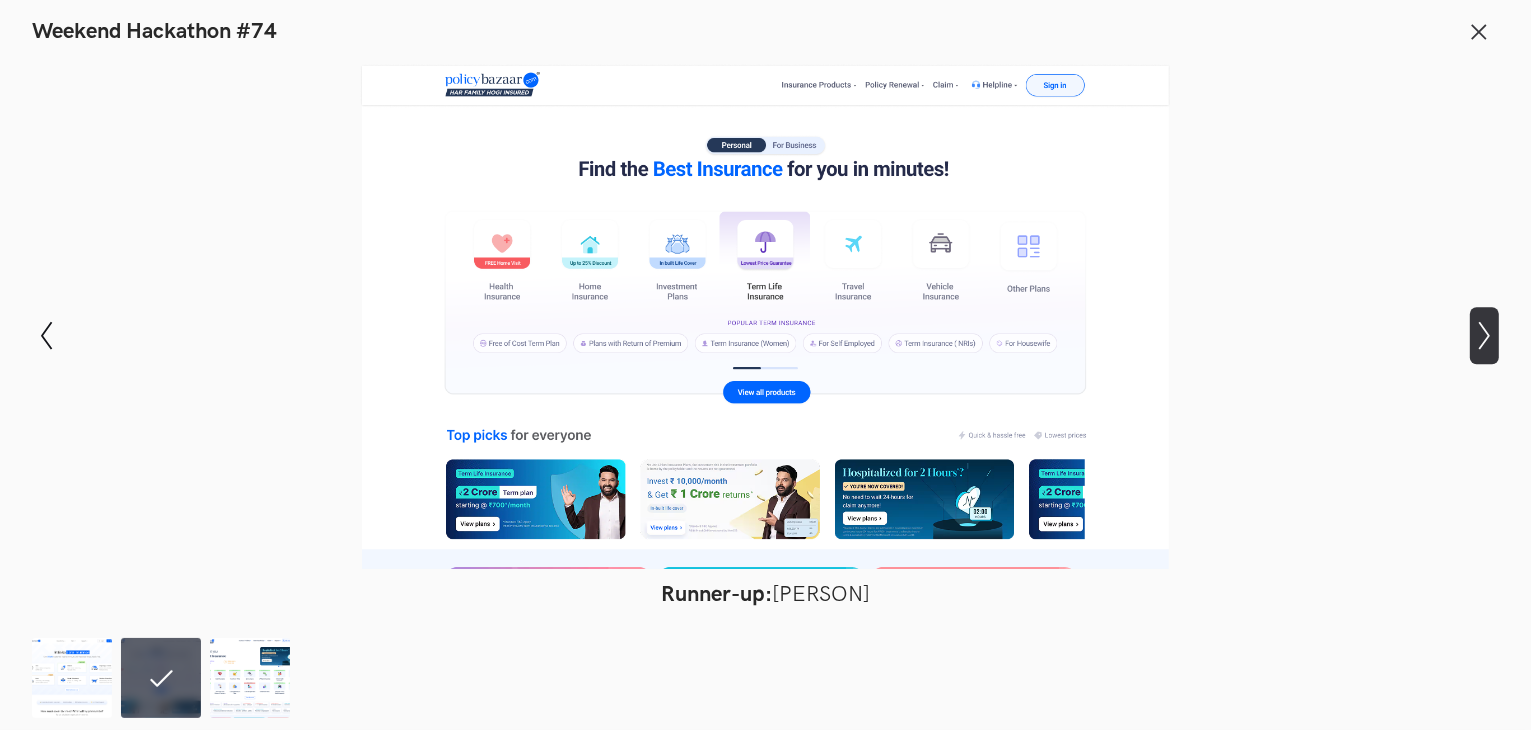 click on "Show next slide" at bounding box center (46, 335) 